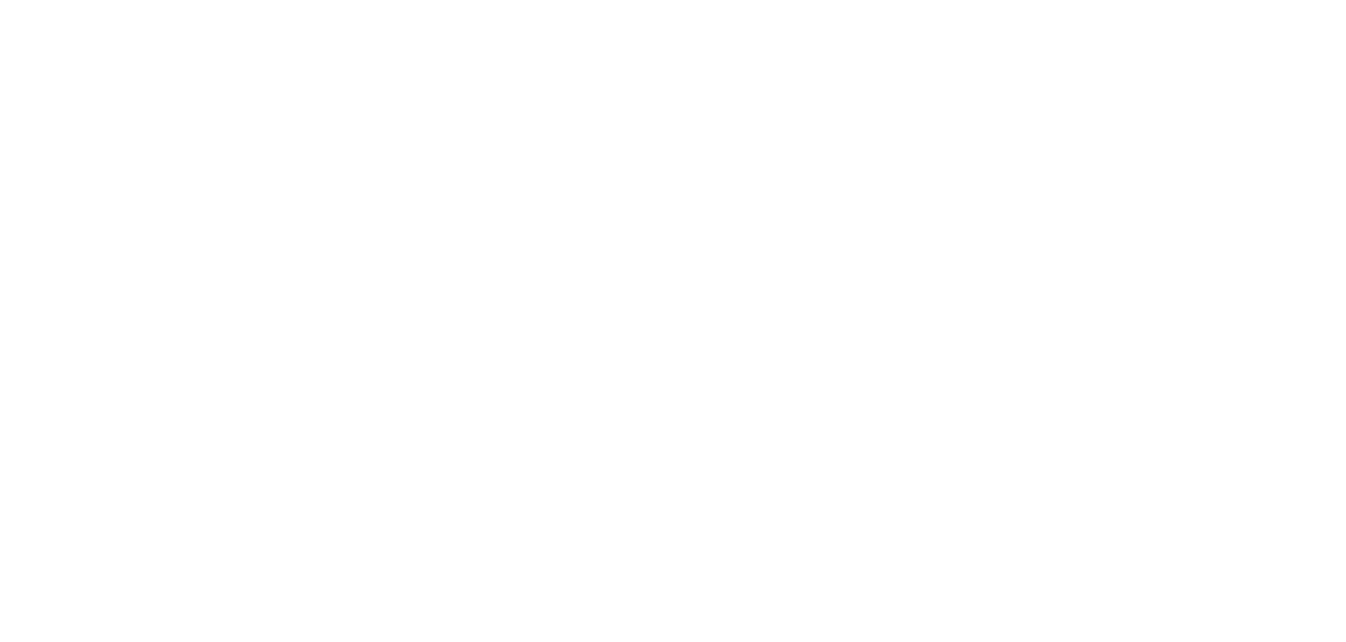 scroll, scrollTop: 0, scrollLeft: 0, axis: both 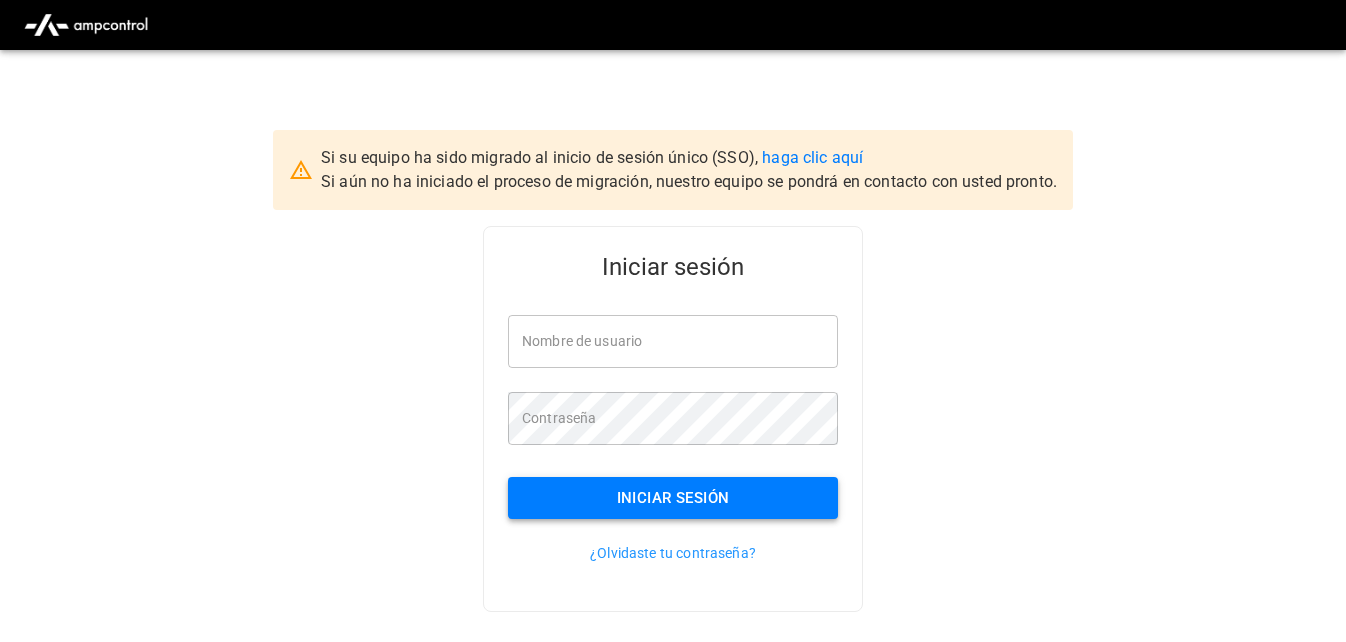 type on "**********" 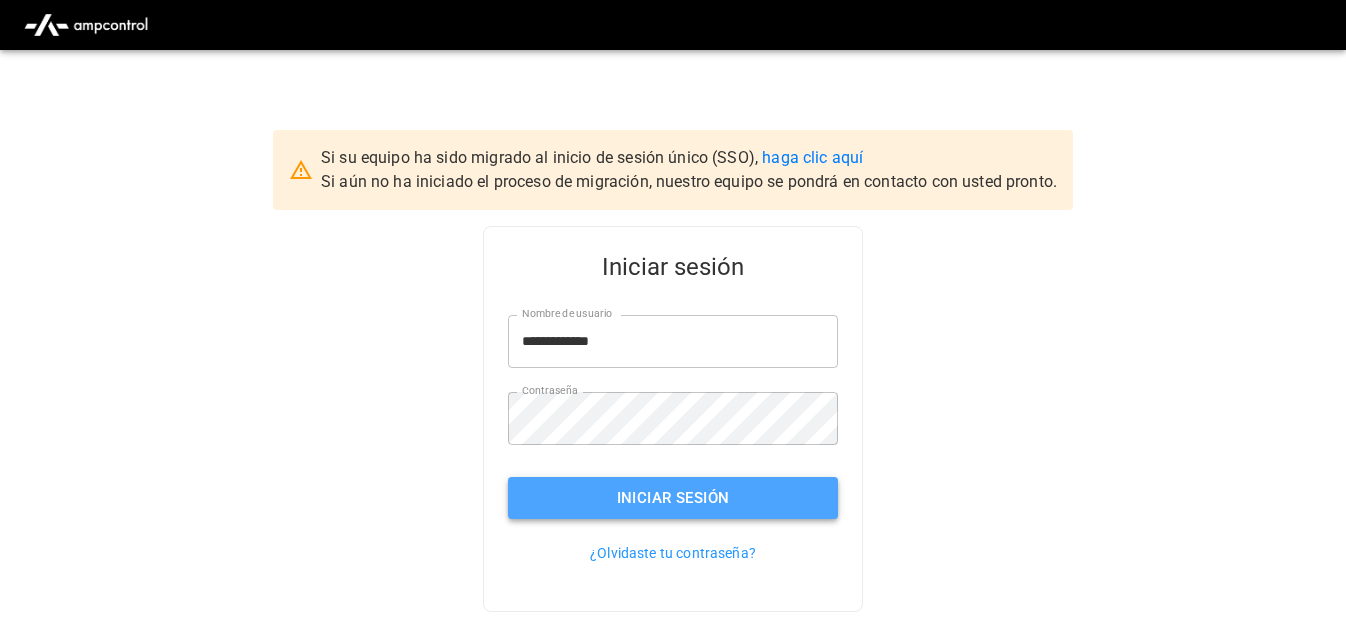 click on "Iniciar sesión" at bounding box center (673, 498) 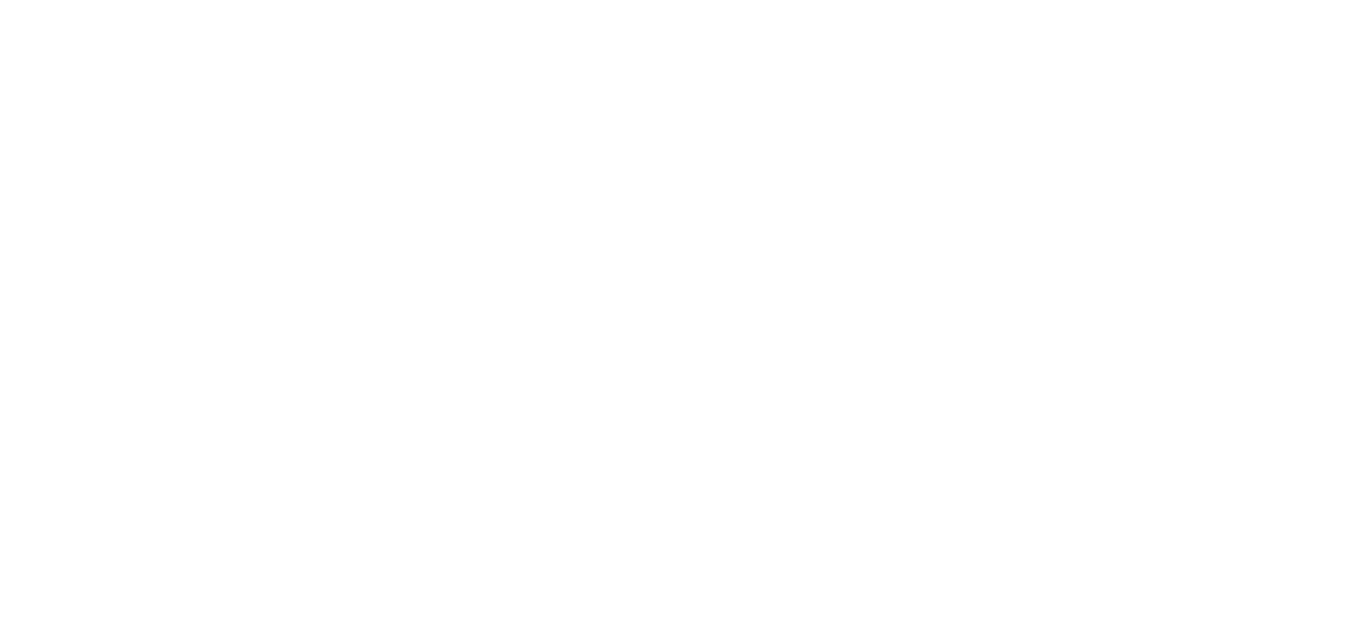 scroll, scrollTop: 0, scrollLeft: 0, axis: both 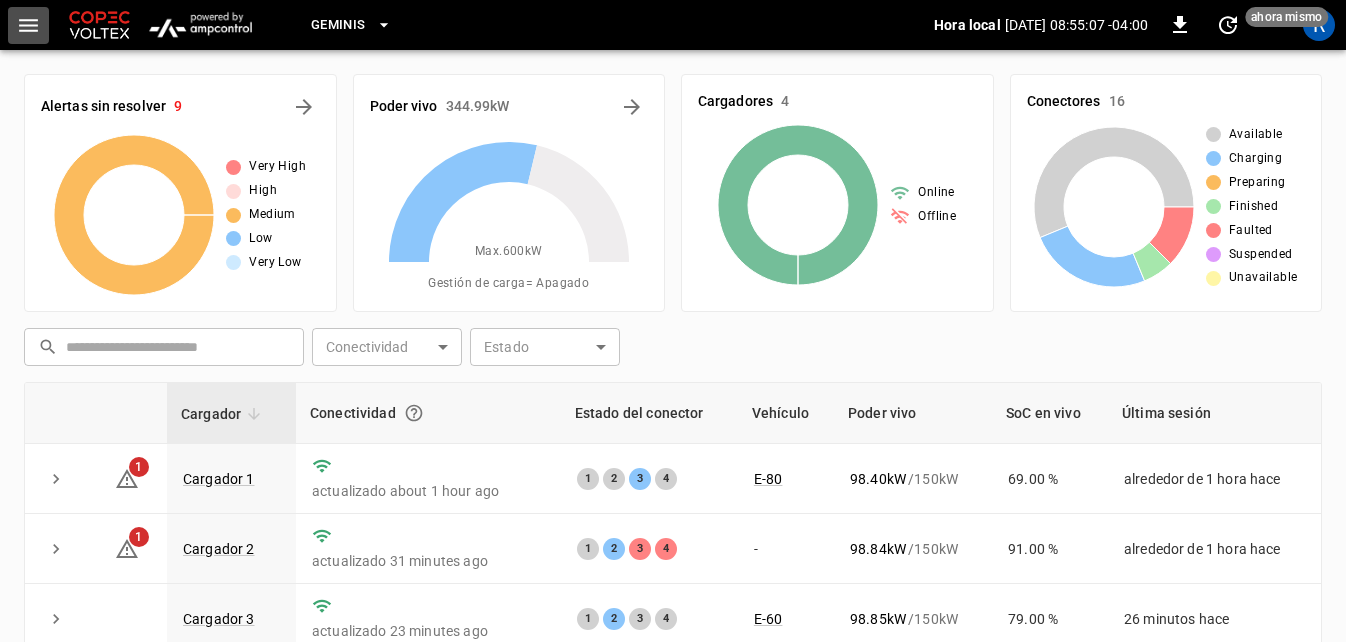 click 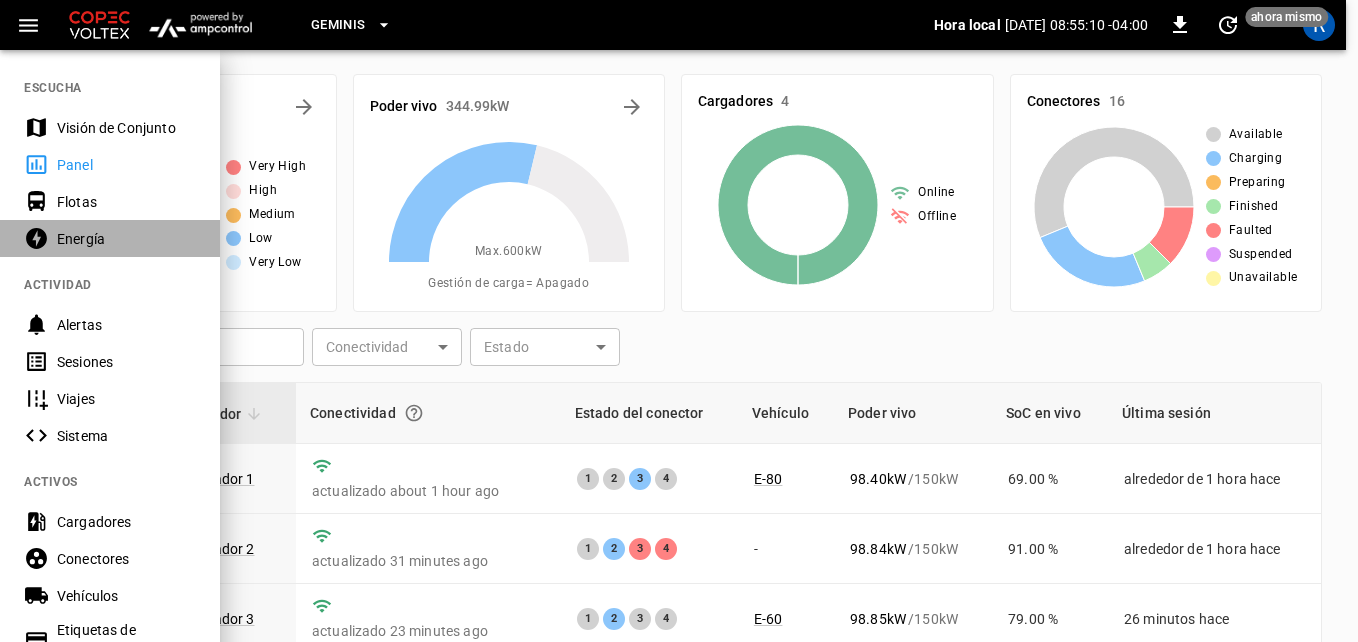 click on "Energía" at bounding box center [126, 239] 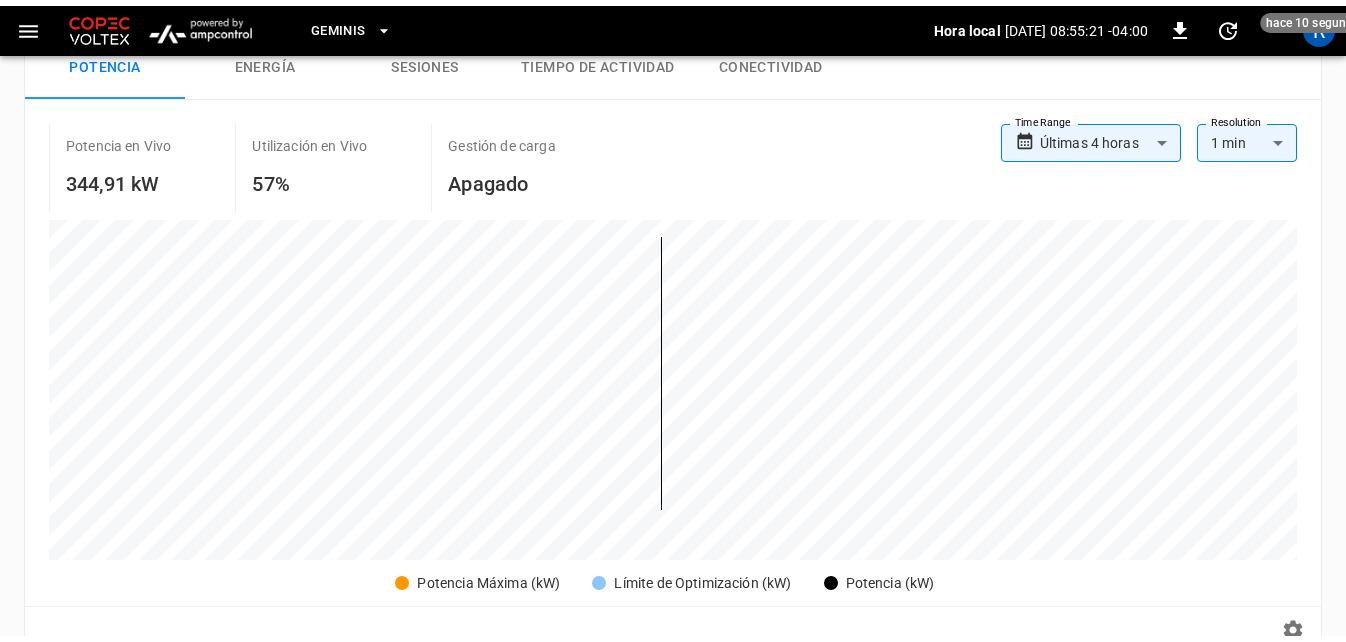 scroll, scrollTop: 100, scrollLeft: 0, axis: vertical 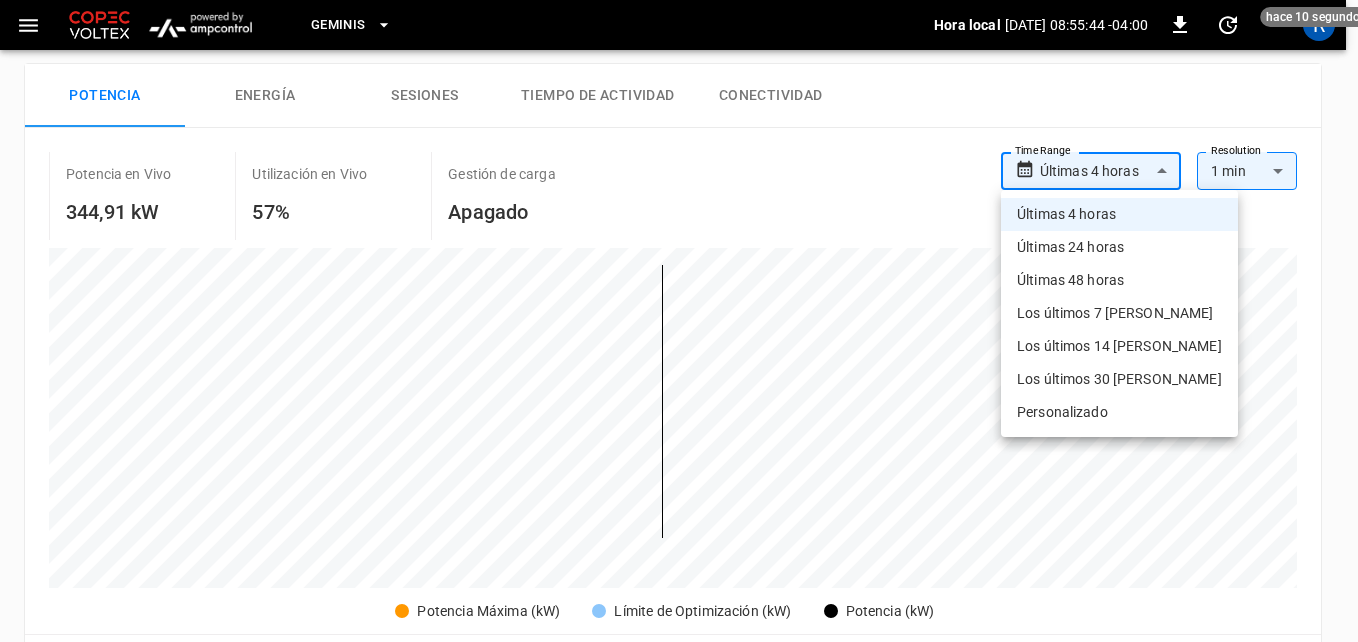 click on "**********" at bounding box center (679, 616) 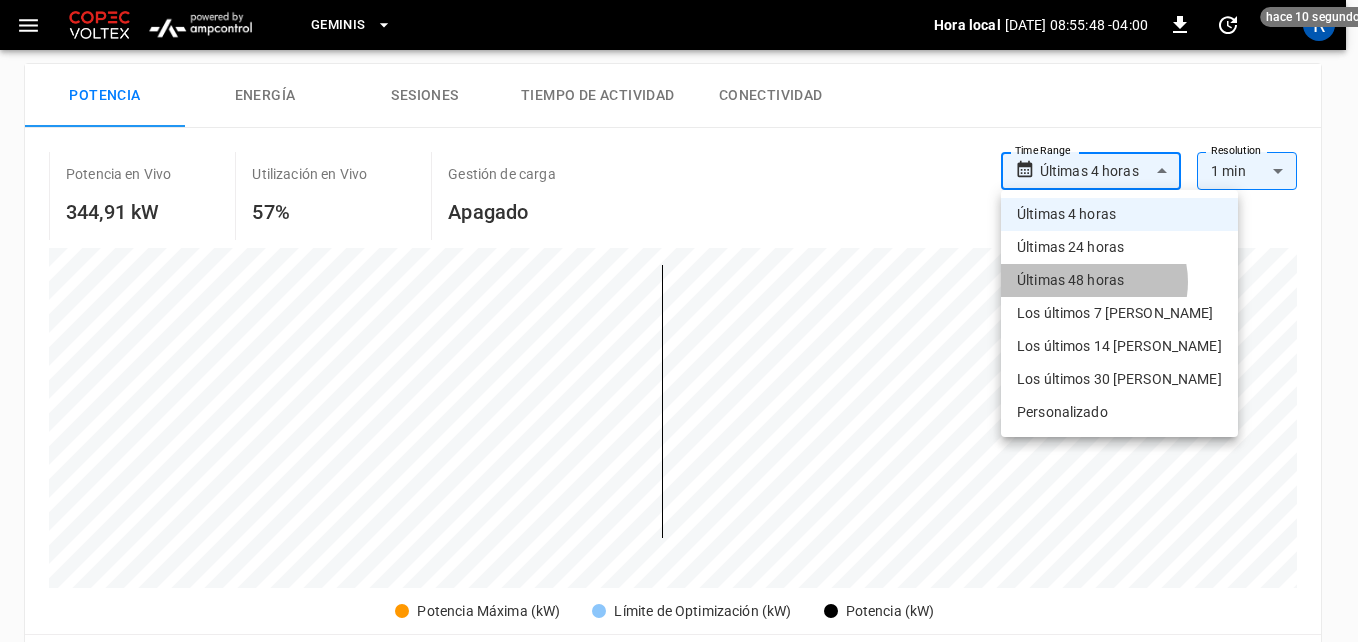 click on "Últimas 48 horas" at bounding box center (1119, 280) 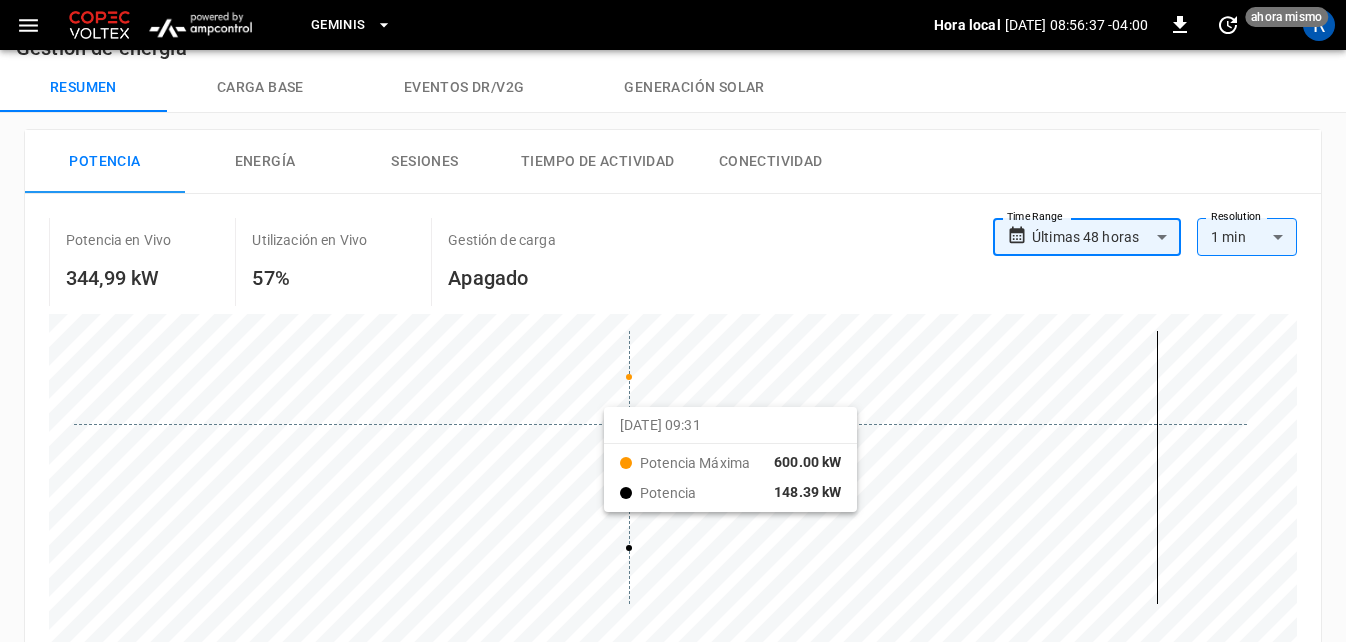 scroll, scrollTop: 0, scrollLeft: 0, axis: both 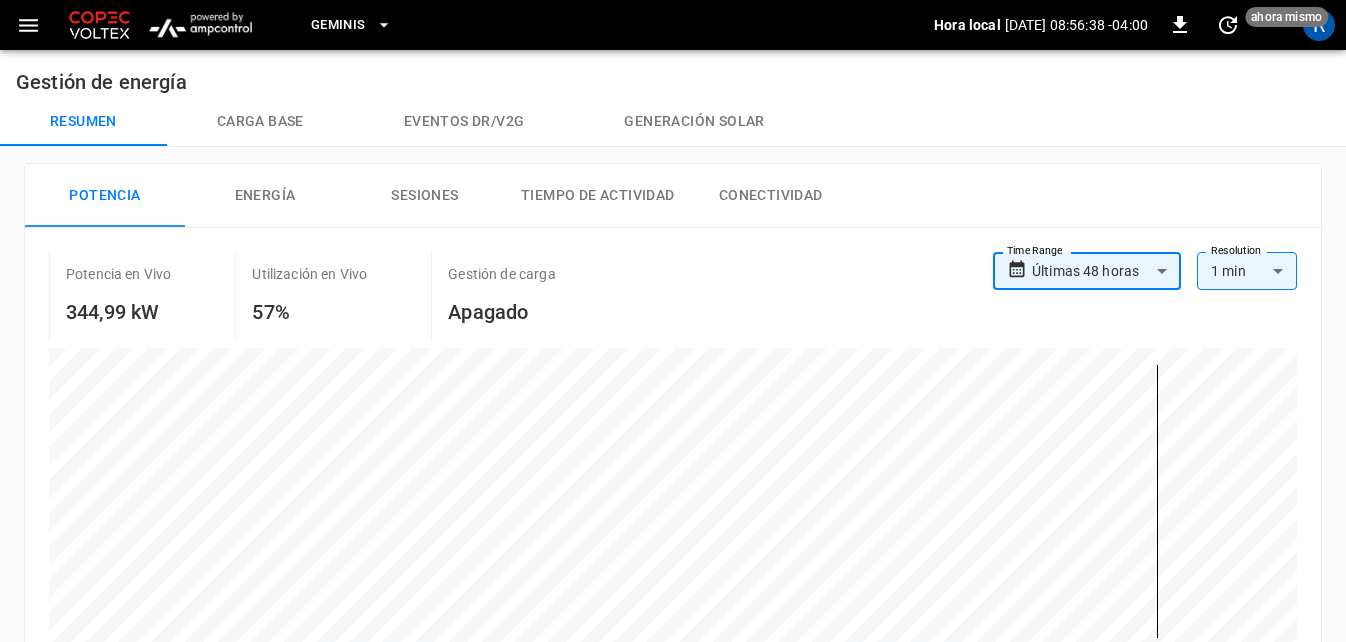 click on "Energía" at bounding box center (265, 196) 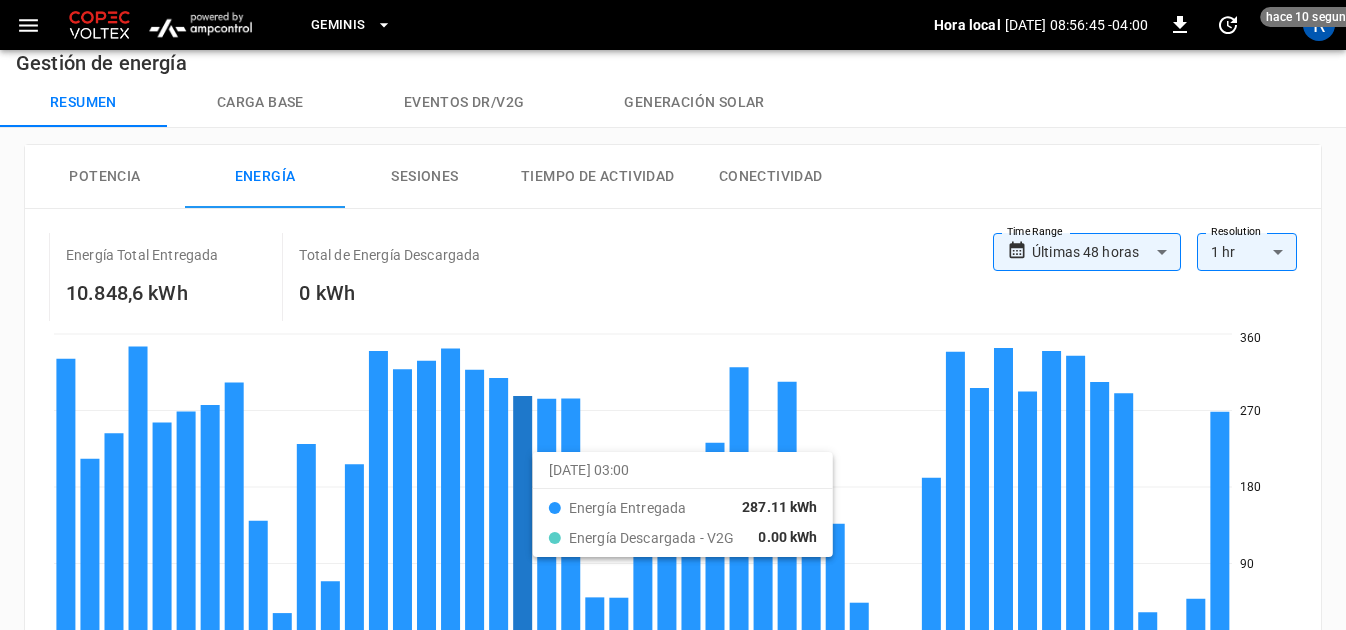 scroll, scrollTop: 0, scrollLeft: 0, axis: both 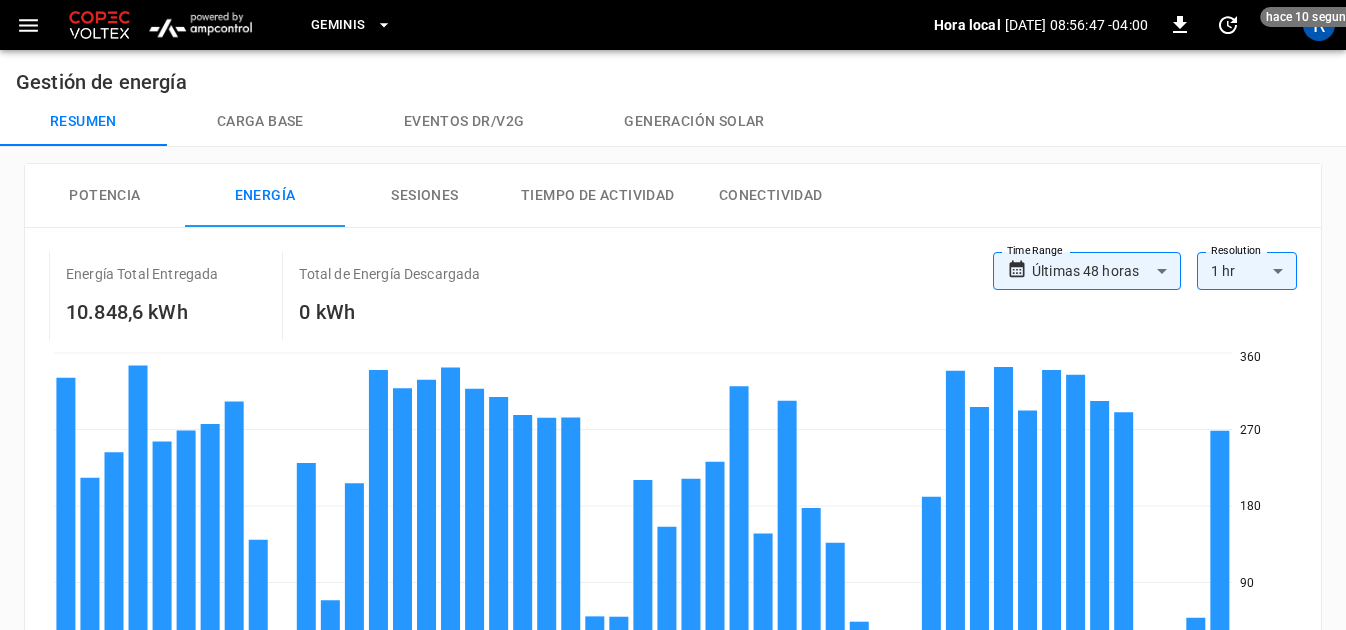 click on "Carga base" at bounding box center (260, 122) 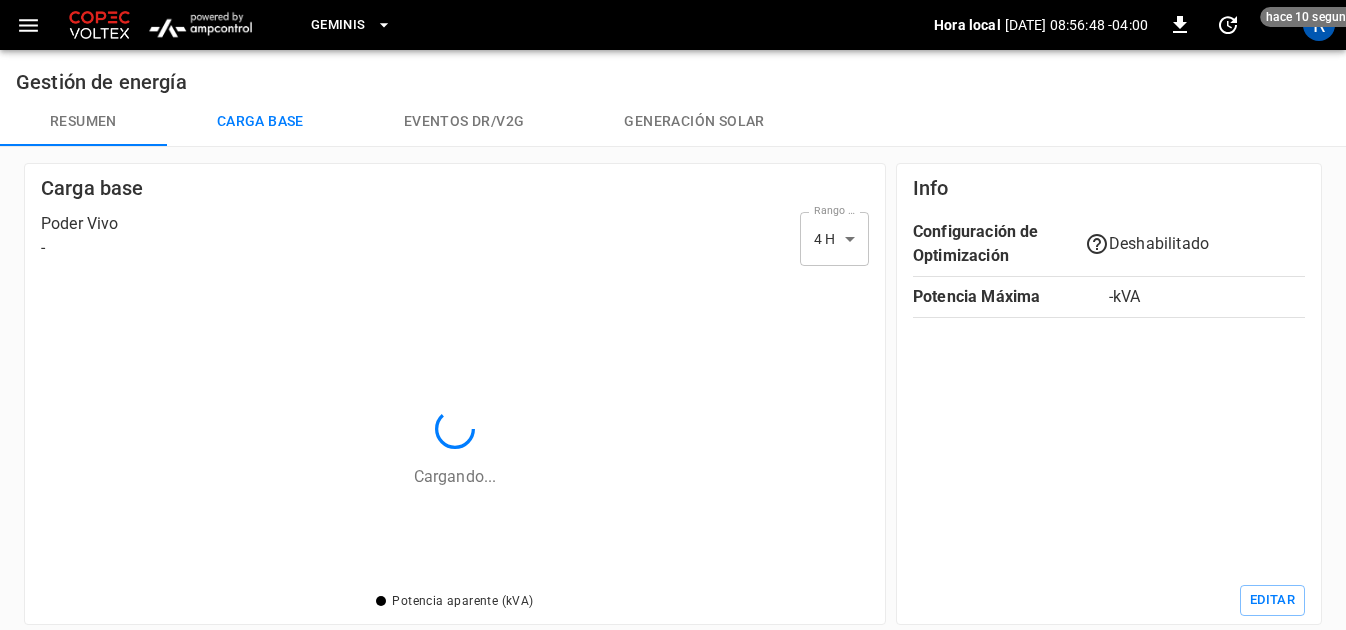 scroll, scrollTop: 2, scrollLeft: 2, axis: both 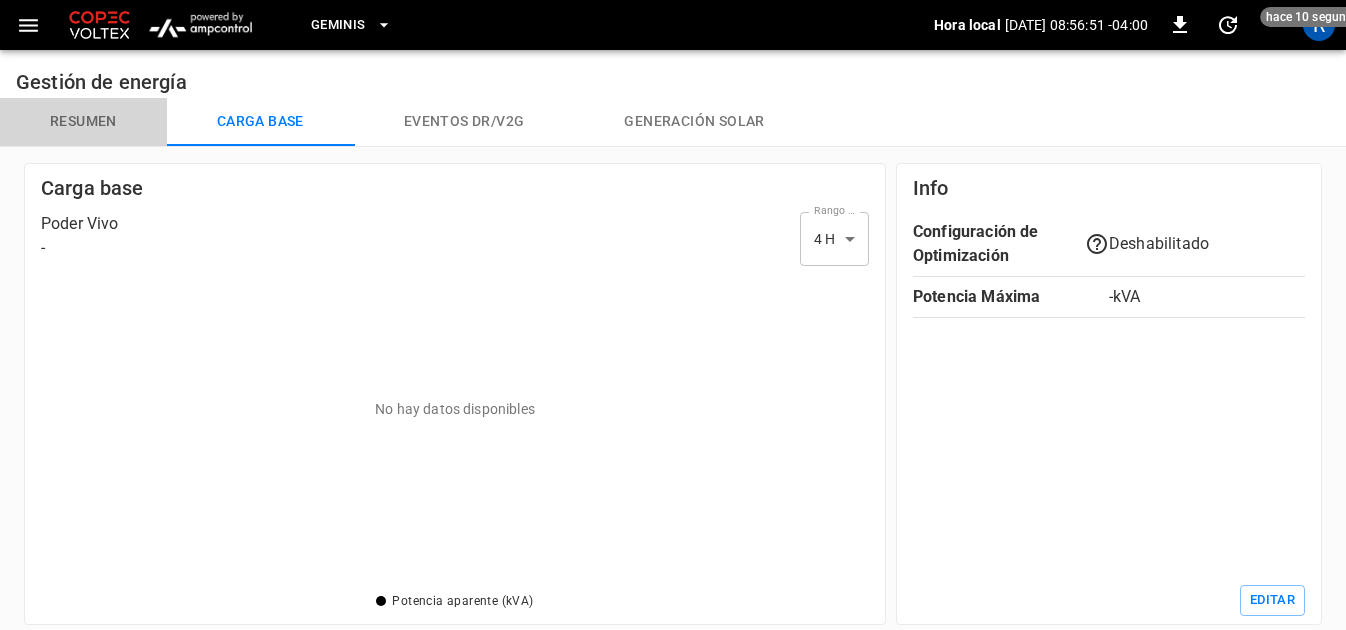 click on "Resumen" at bounding box center (83, 122) 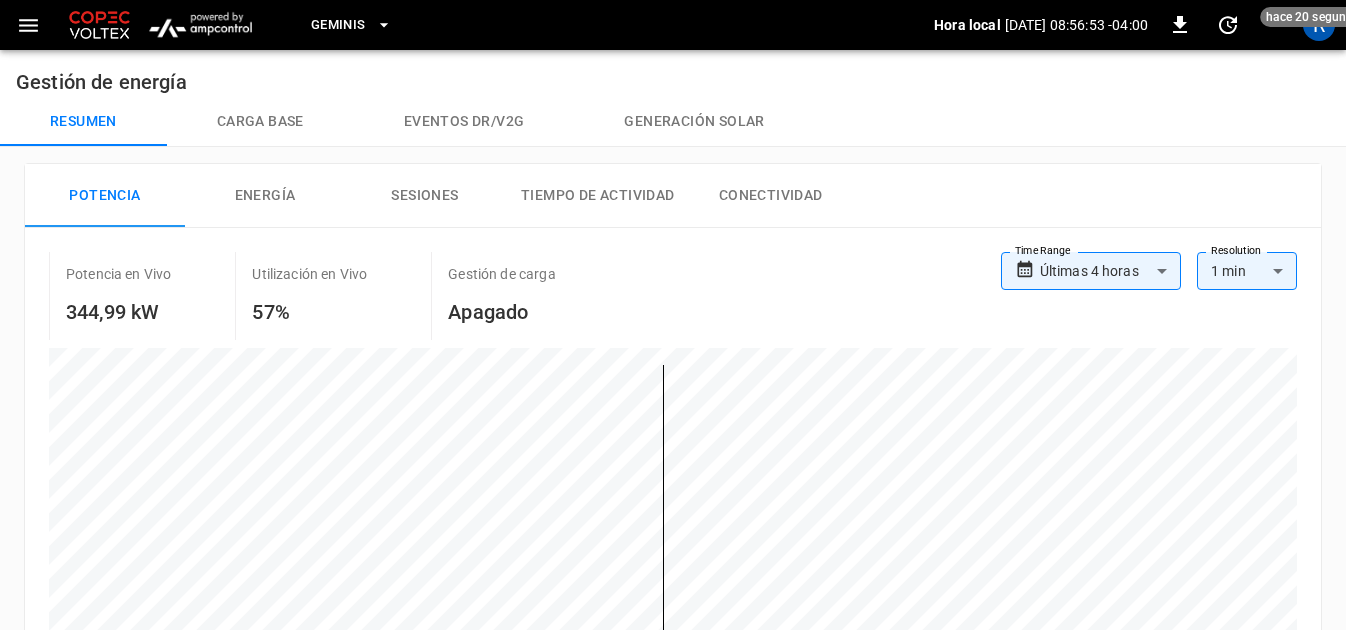 click on "Sesiones" at bounding box center [425, 196] 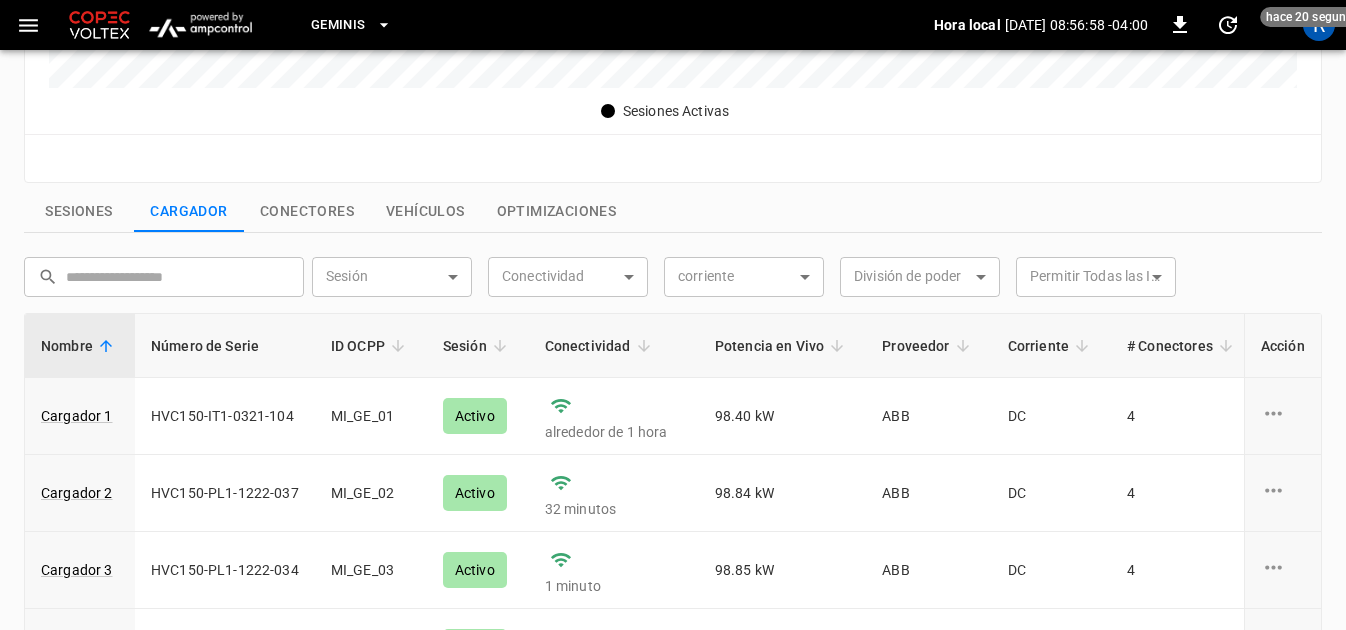 scroll, scrollTop: 700, scrollLeft: 0, axis: vertical 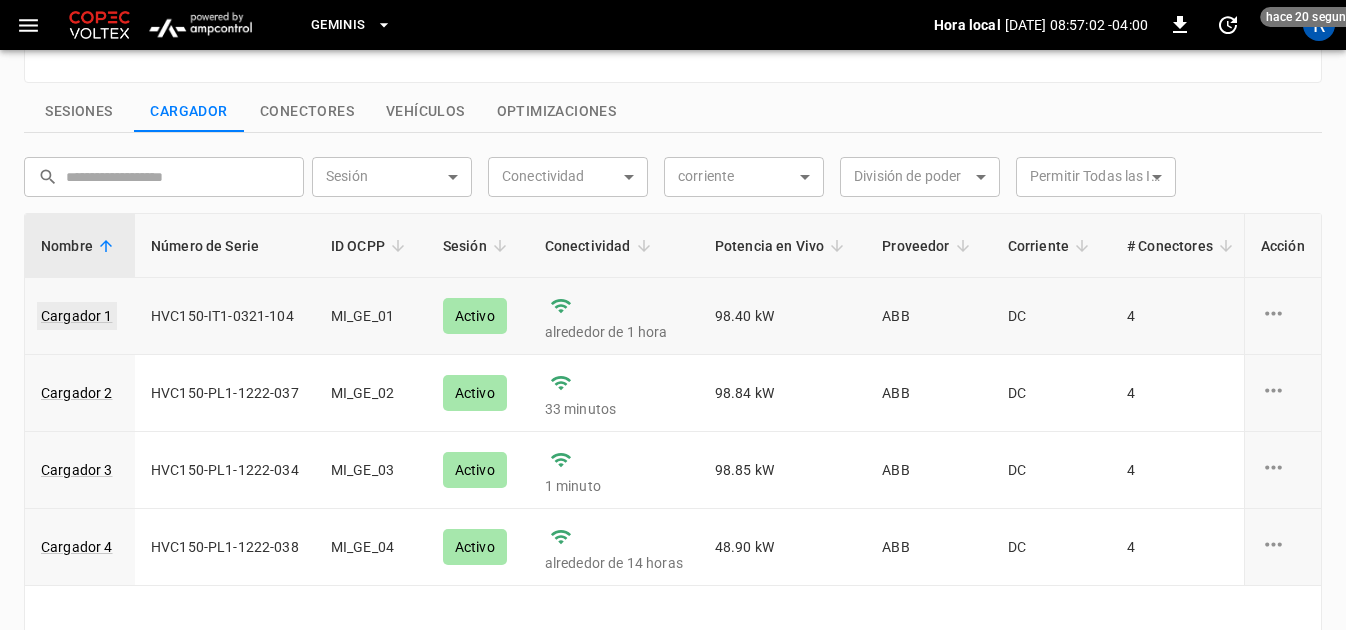 click on "Cargador 1" at bounding box center (77, 316) 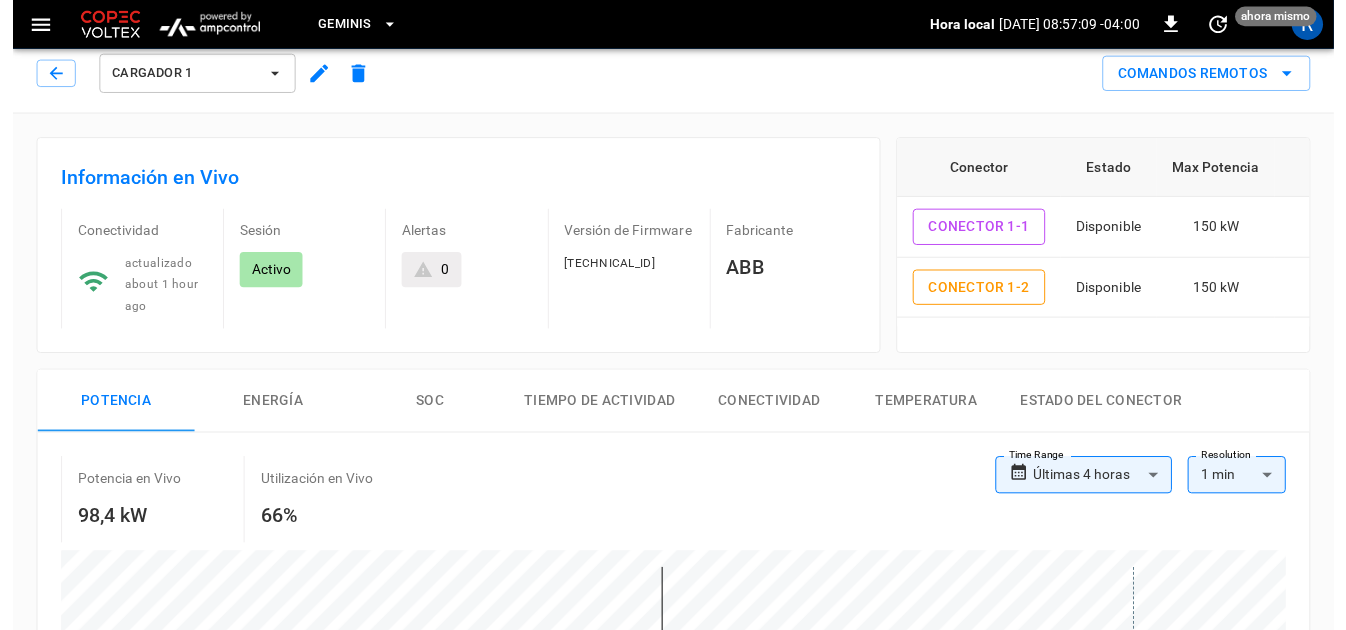 scroll, scrollTop: 0, scrollLeft: 0, axis: both 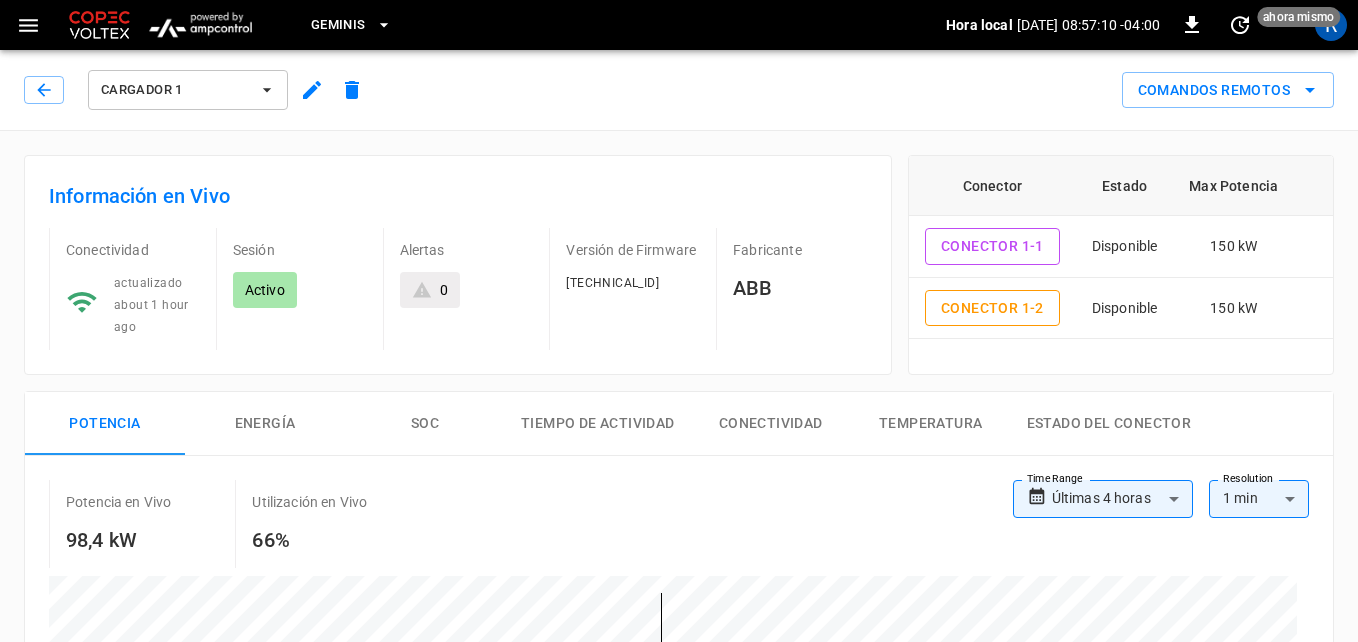 click on "**********" at bounding box center [679, 877] 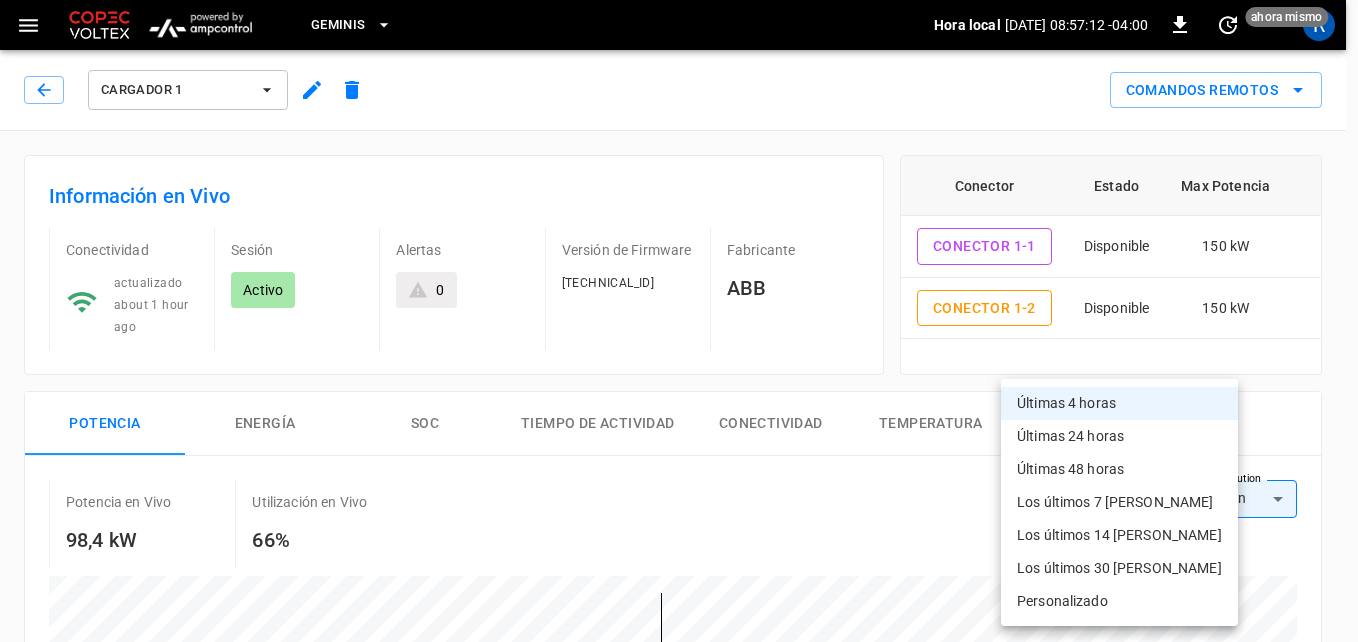 click on "Los últimos 7 [PERSON_NAME]" at bounding box center [1119, 502] 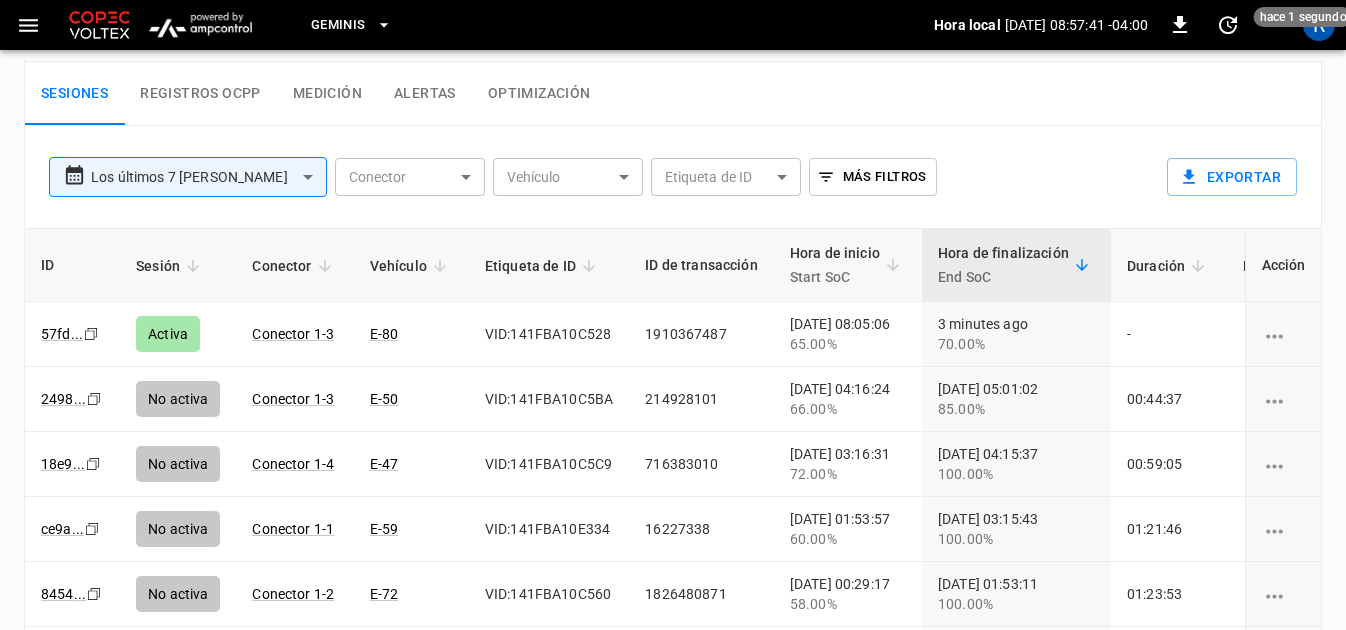 scroll, scrollTop: 887, scrollLeft: 0, axis: vertical 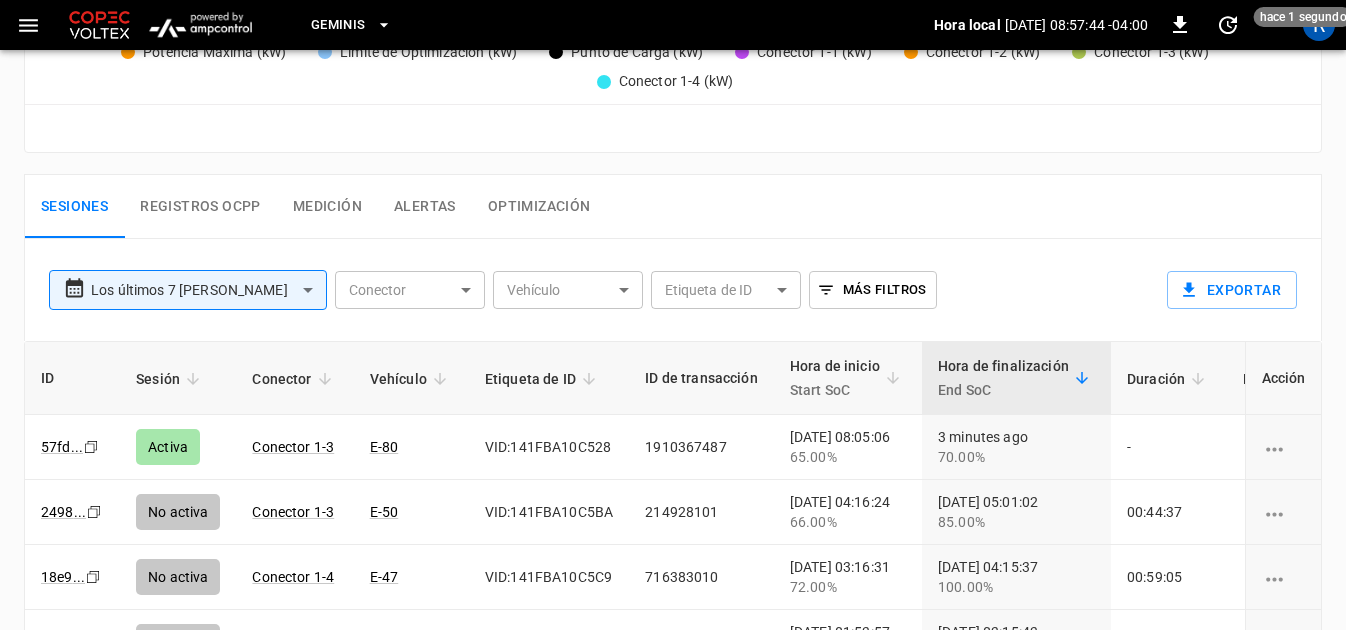 click 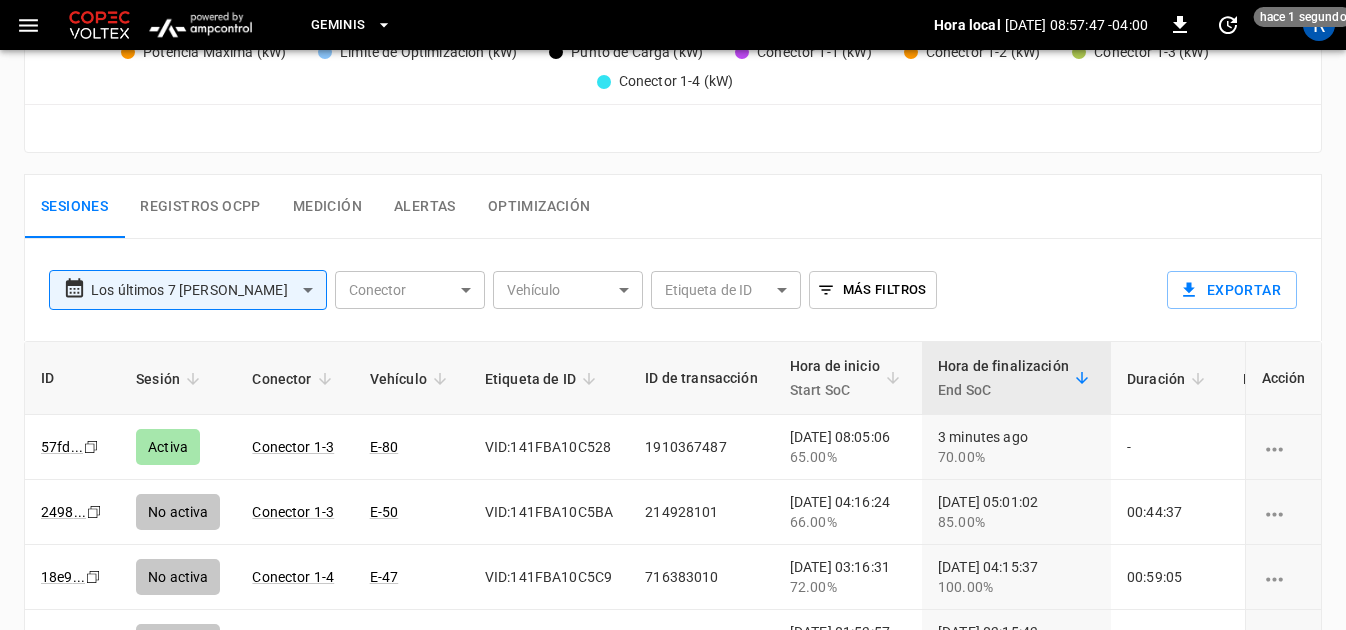 scroll, scrollTop: 0, scrollLeft: 0, axis: both 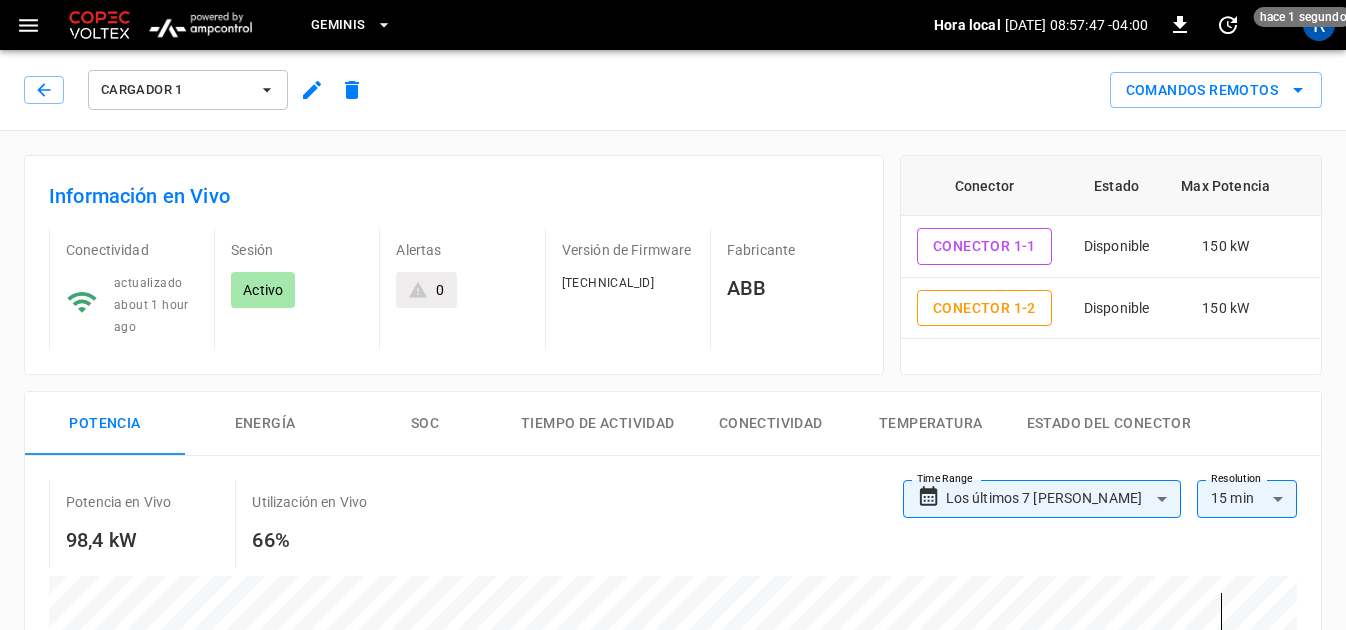 click at bounding box center [673, 315] 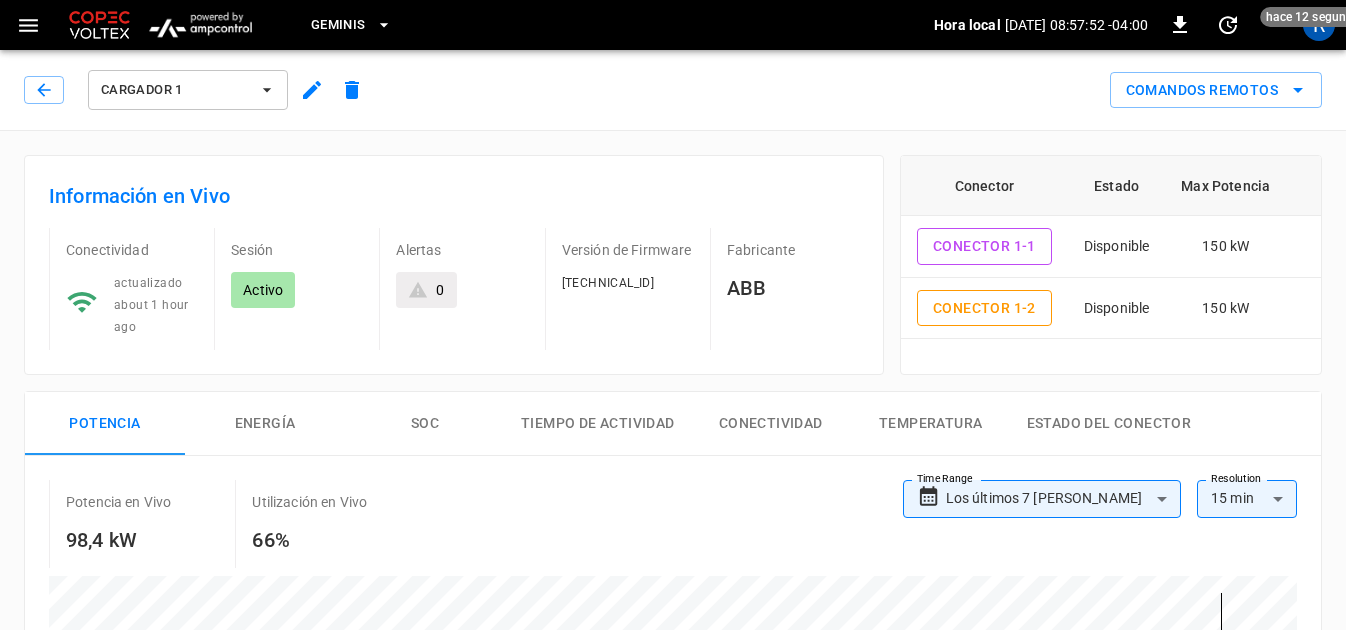 click 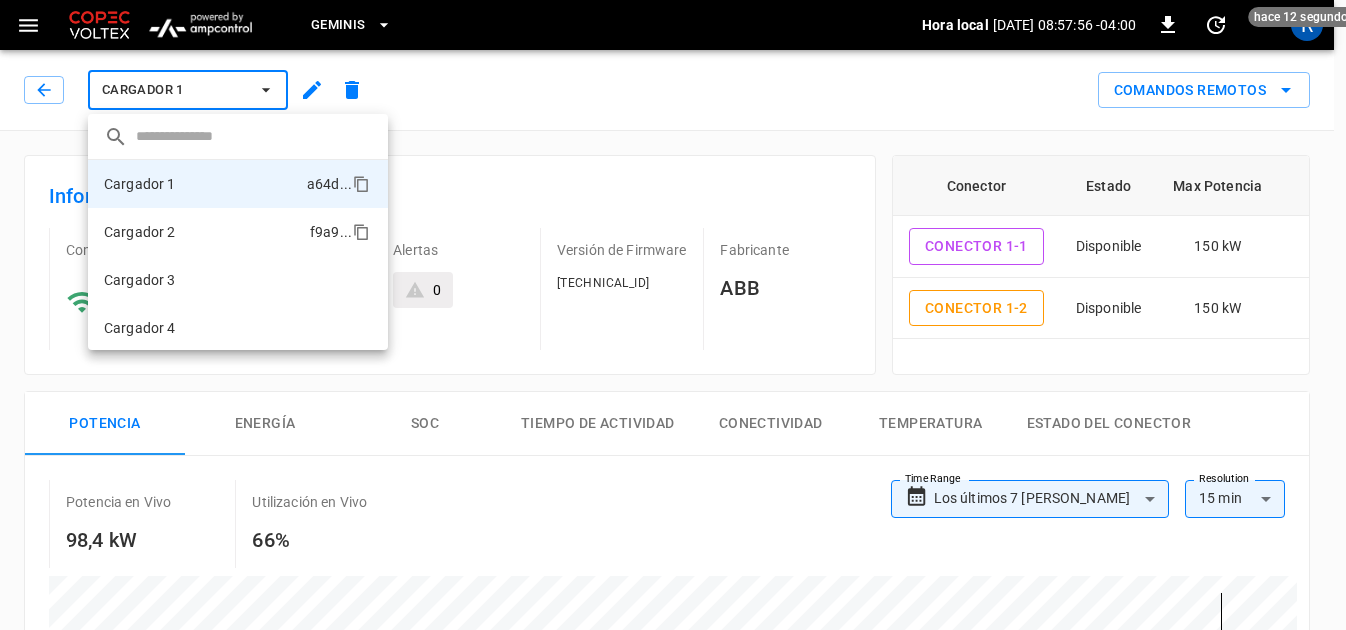 click on "Cargador 2" at bounding box center (140, 232) 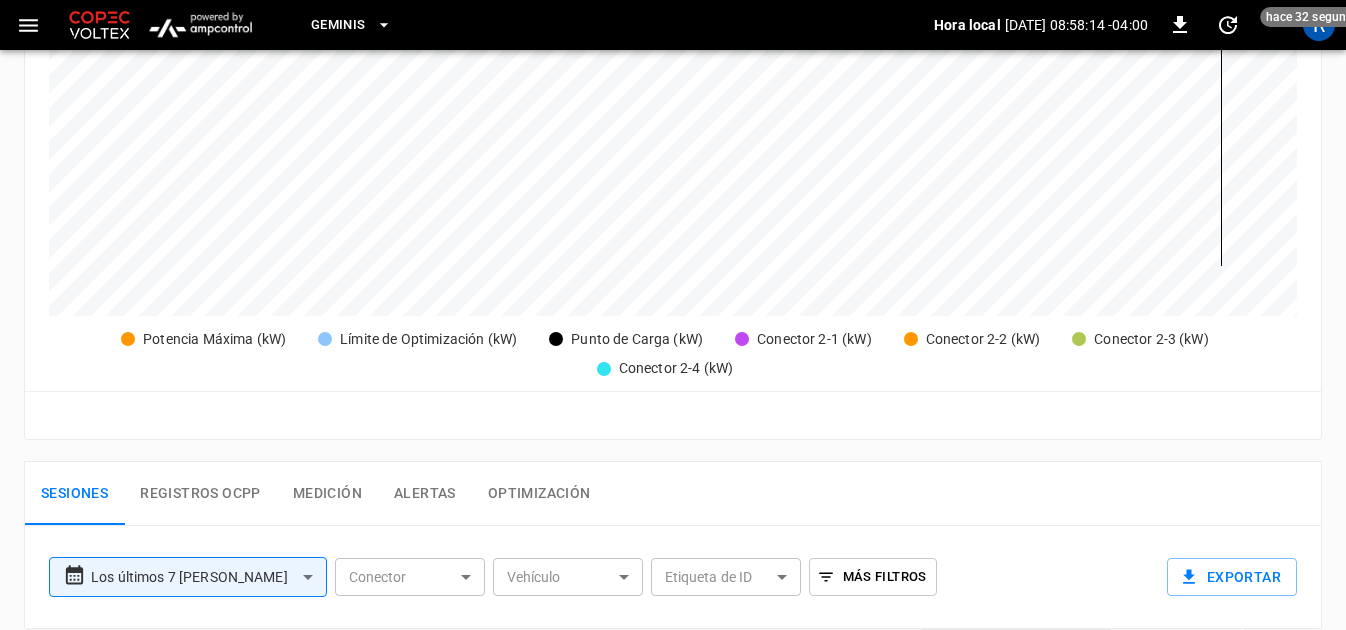 scroll, scrollTop: 0, scrollLeft: 0, axis: both 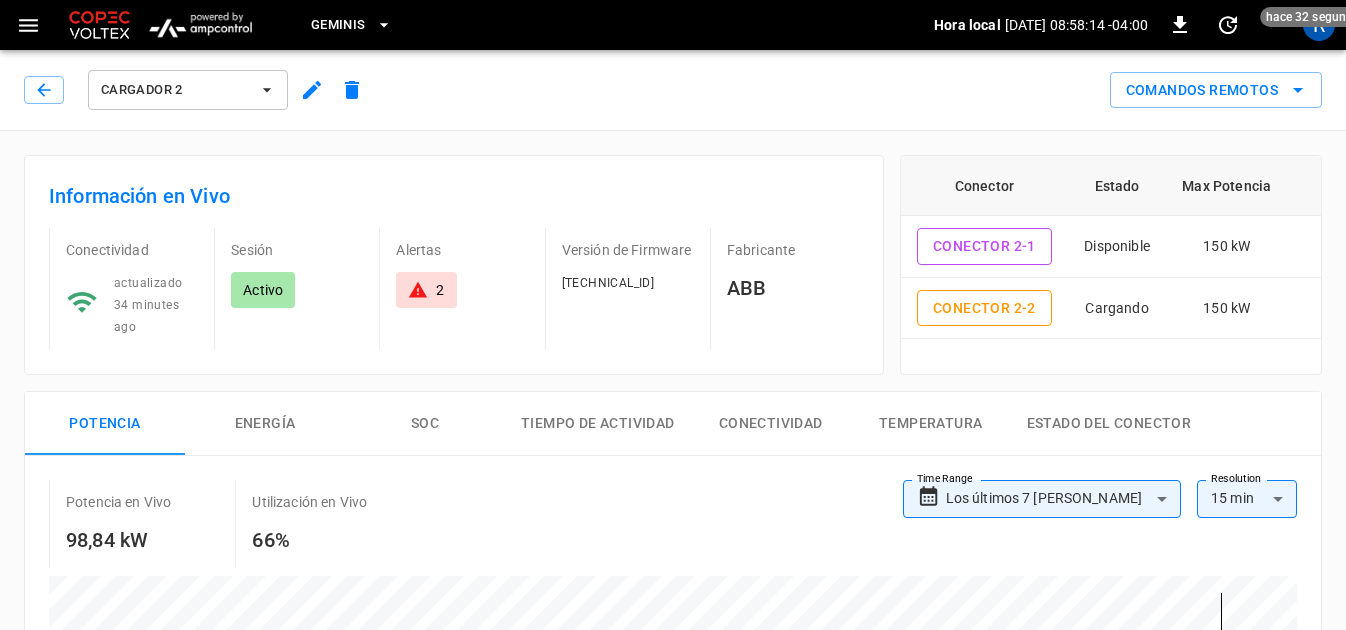 click 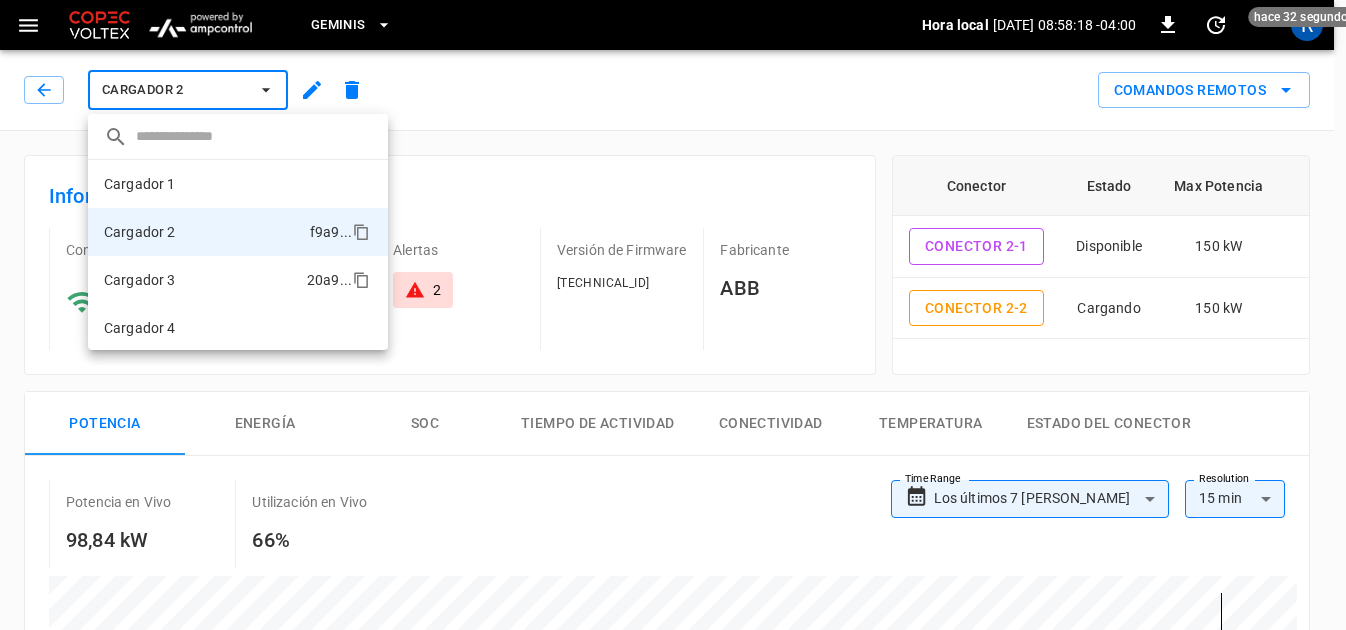click on "Cargador 3" at bounding box center (140, 280) 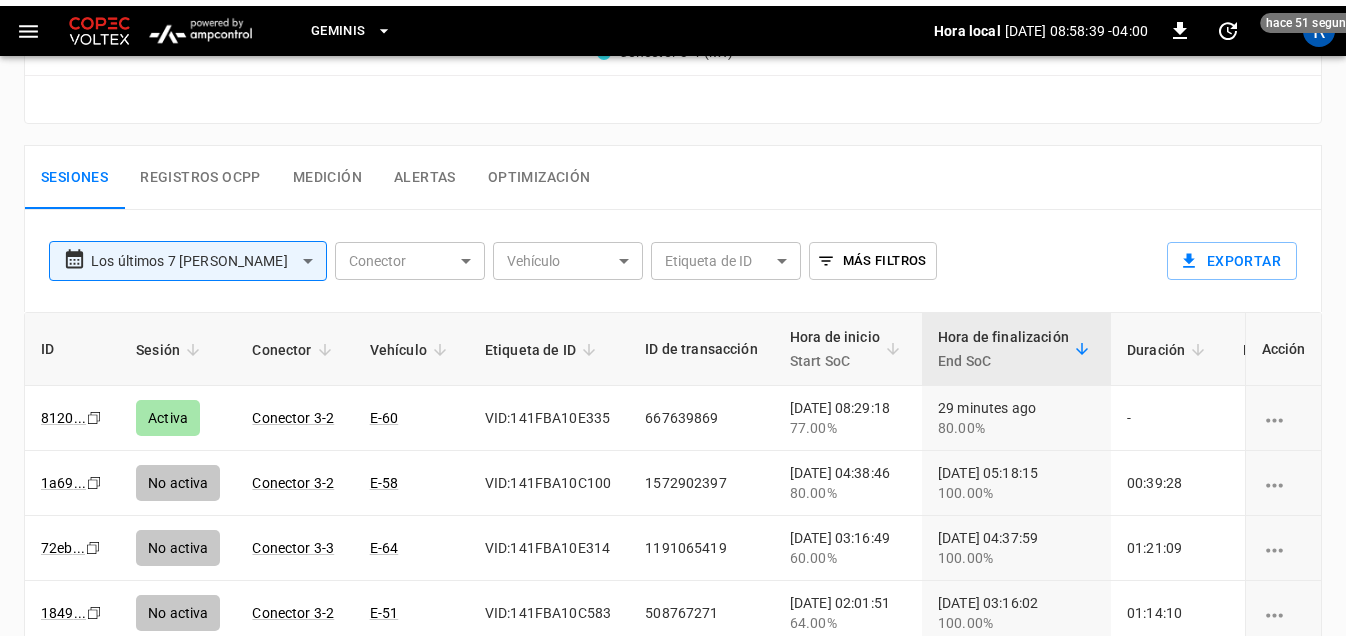 scroll, scrollTop: 1000, scrollLeft: 0, axis: vertical 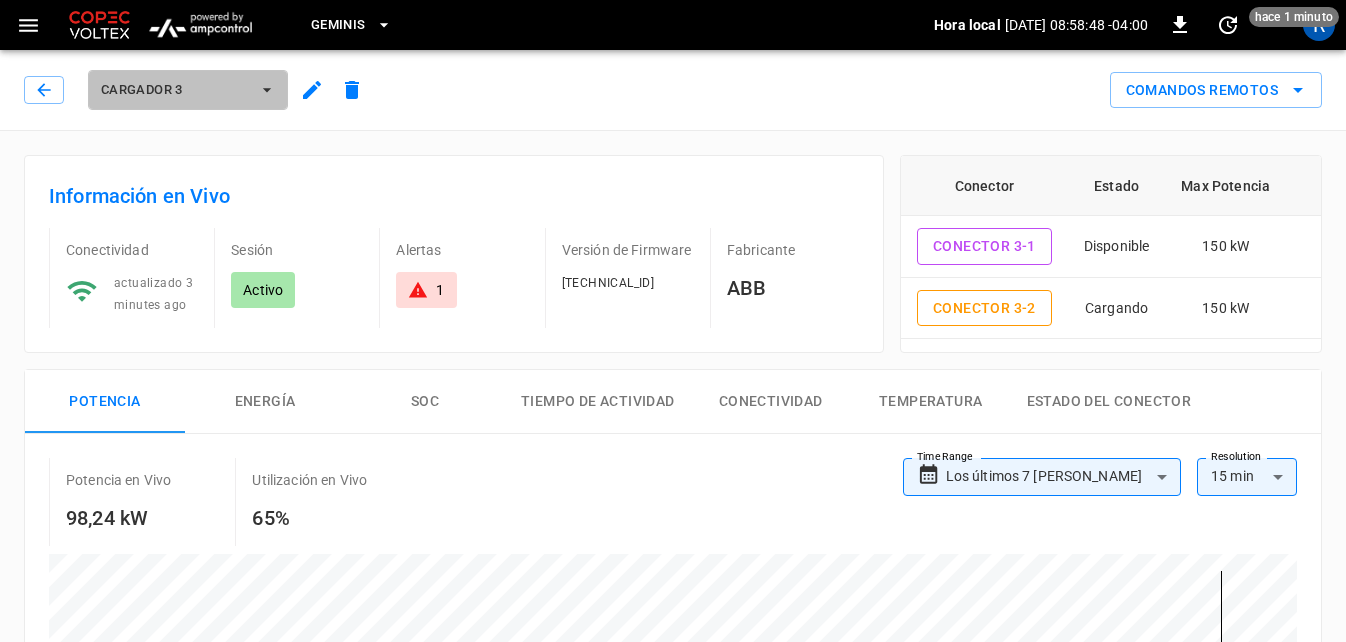 click 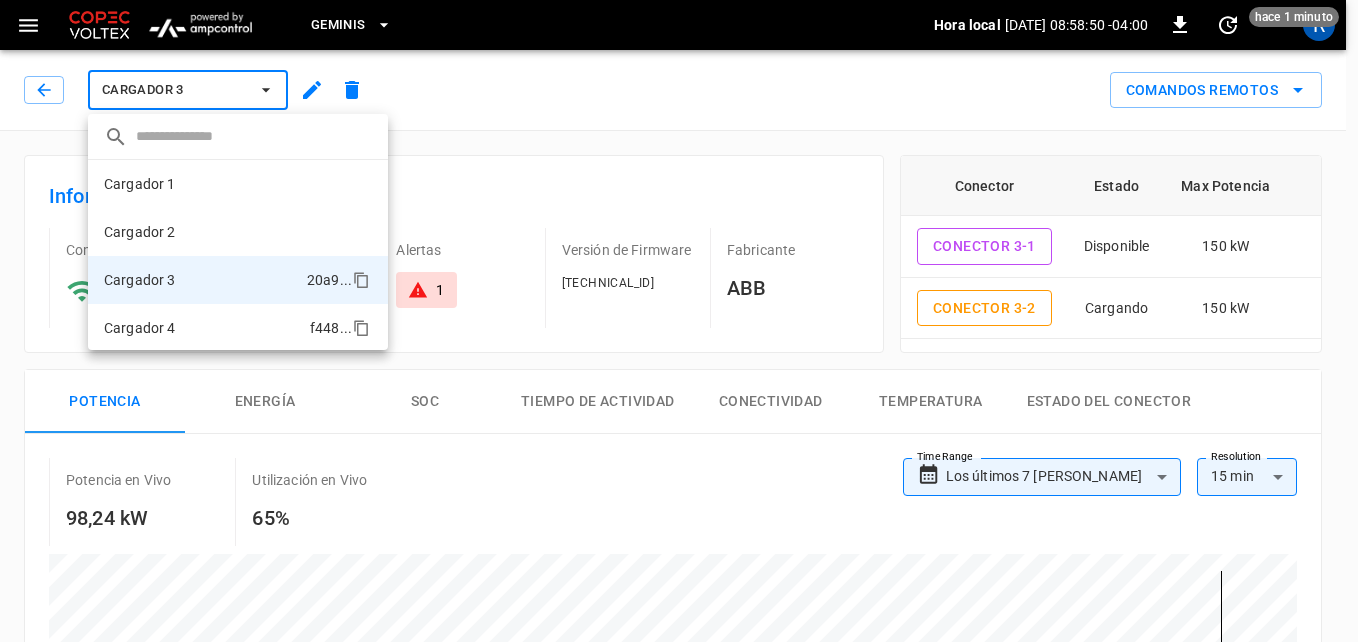 click on "Cargador 4" at bounding box center [140, 328] 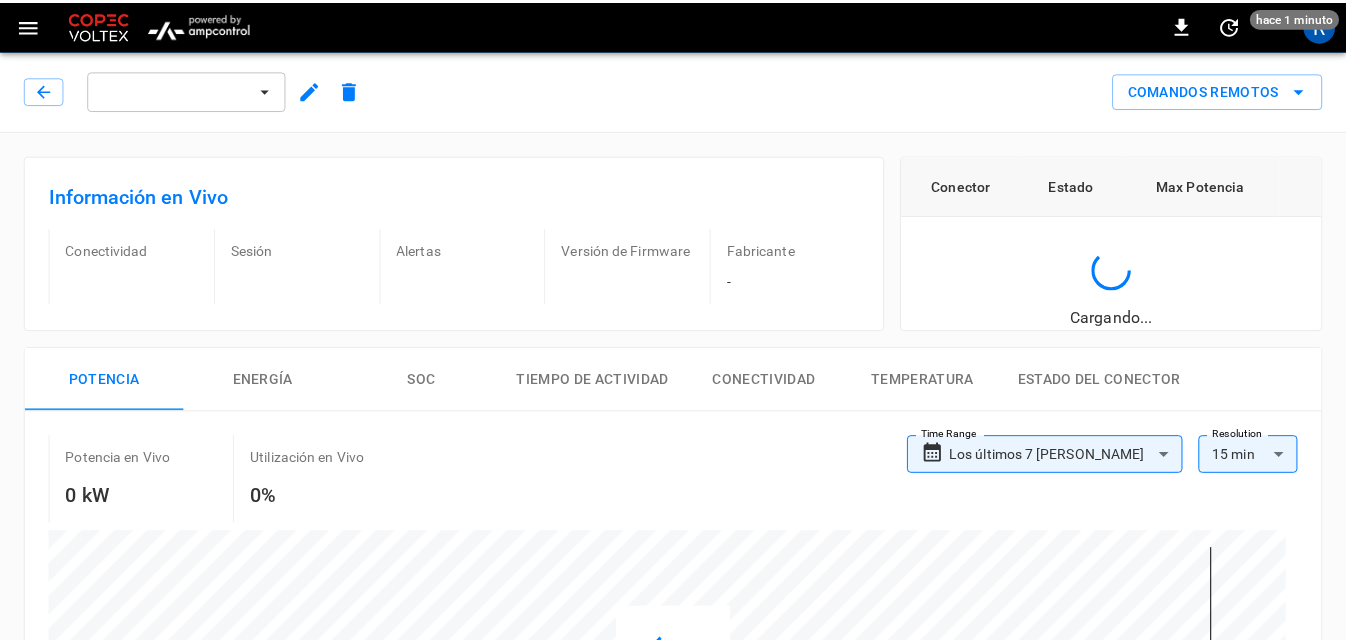 scroll, scrollTop: 0, scrollLeft: 0, axis: both 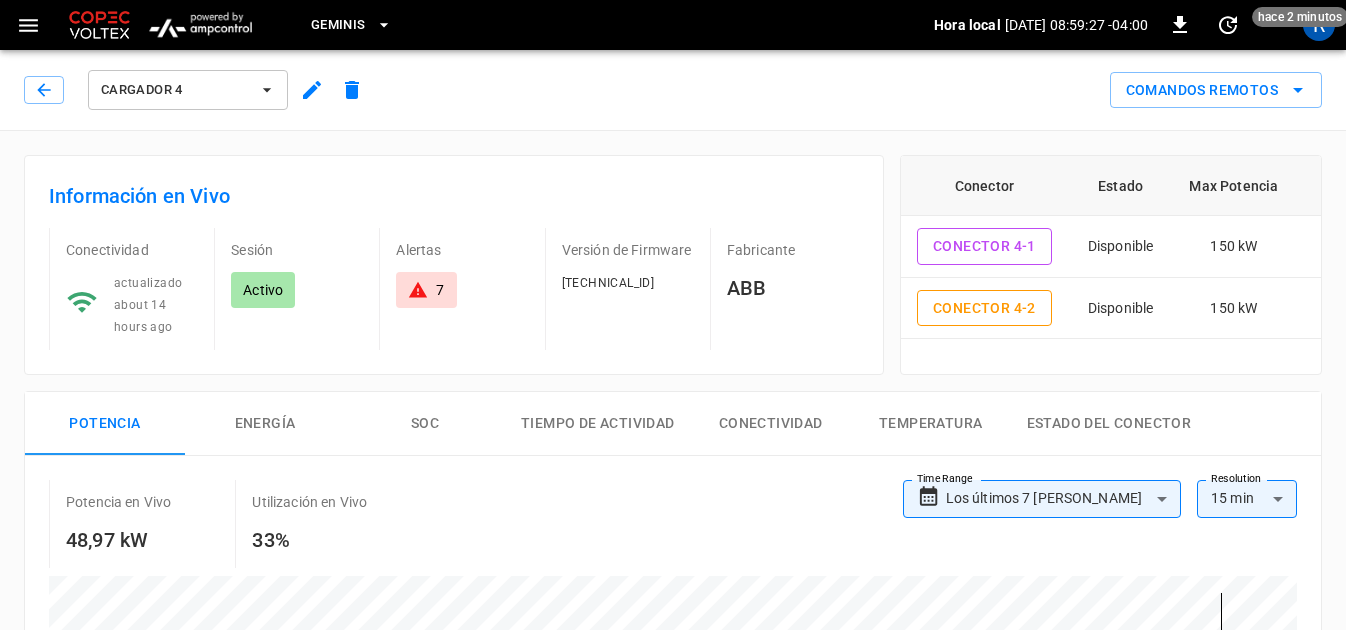 click 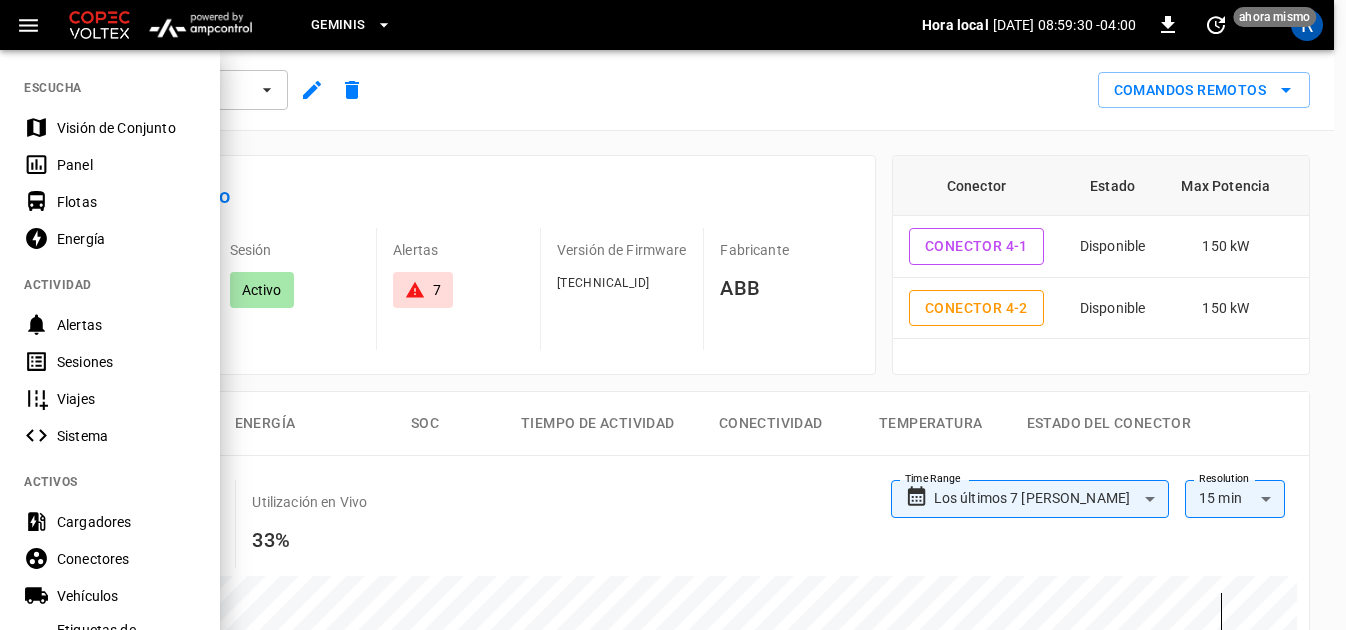 click on "Flotas" at bounding box center [126, 202] 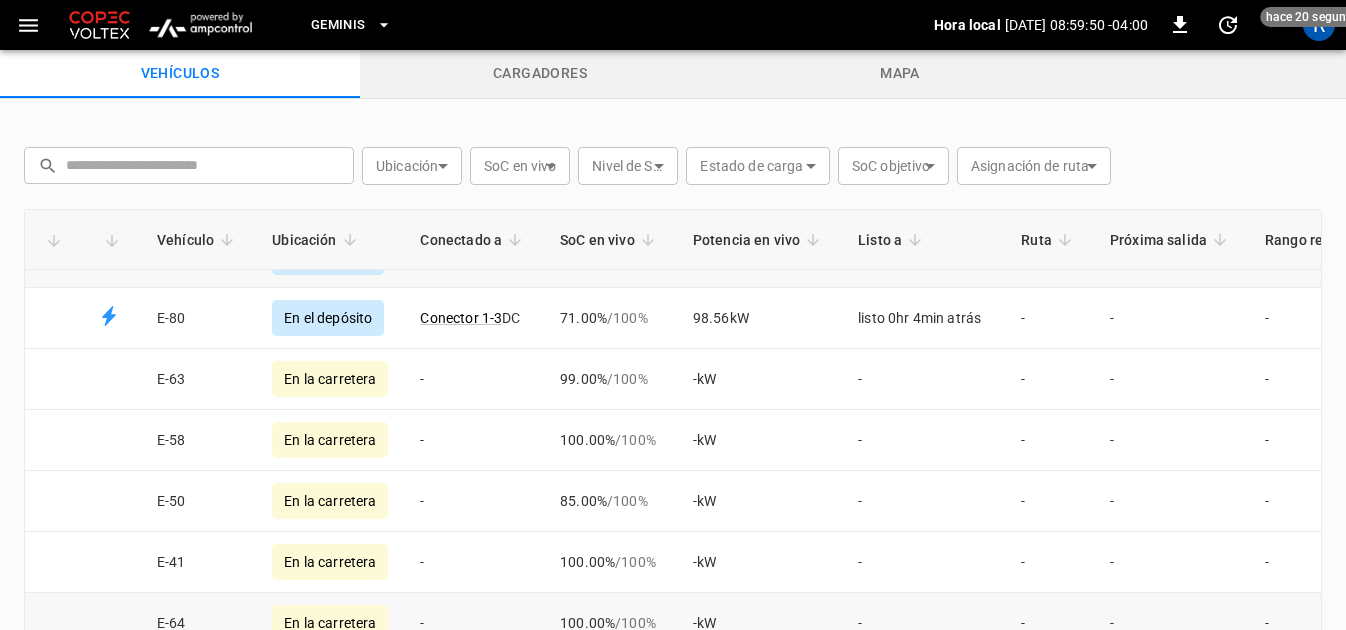 scroll, scrollTop: 0, scrollLeft: 0, axis: both 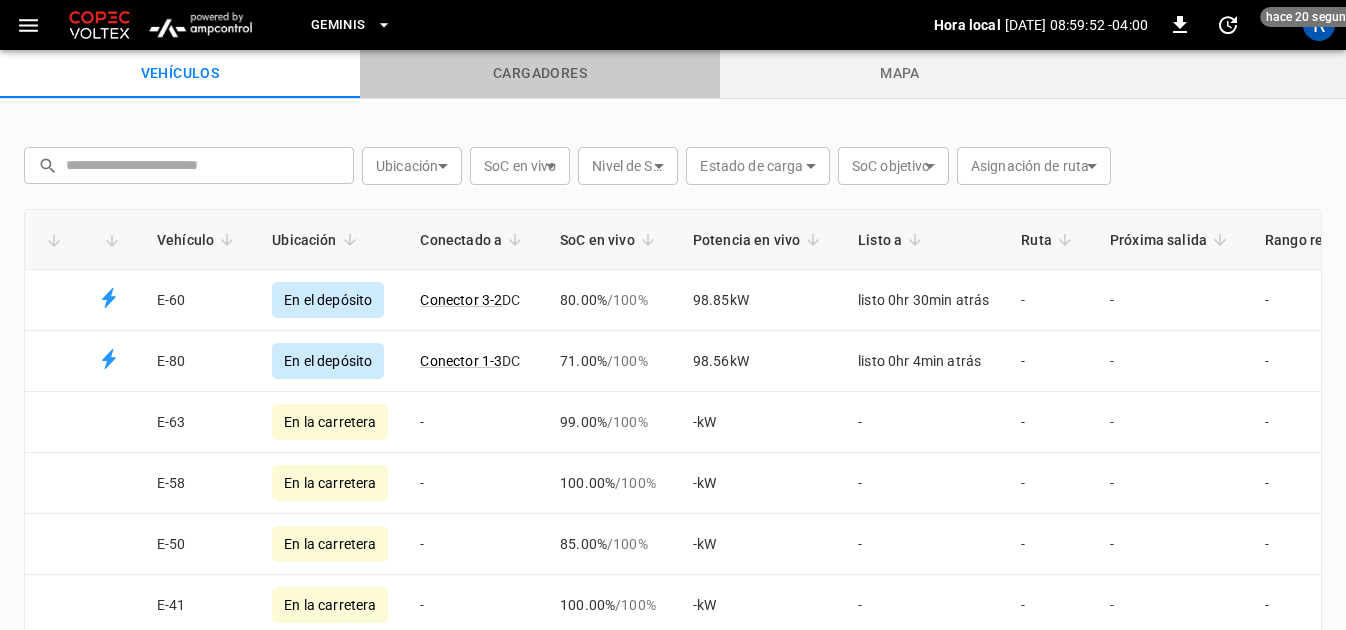 click on "cargadores" at bounding box center (540, 74) 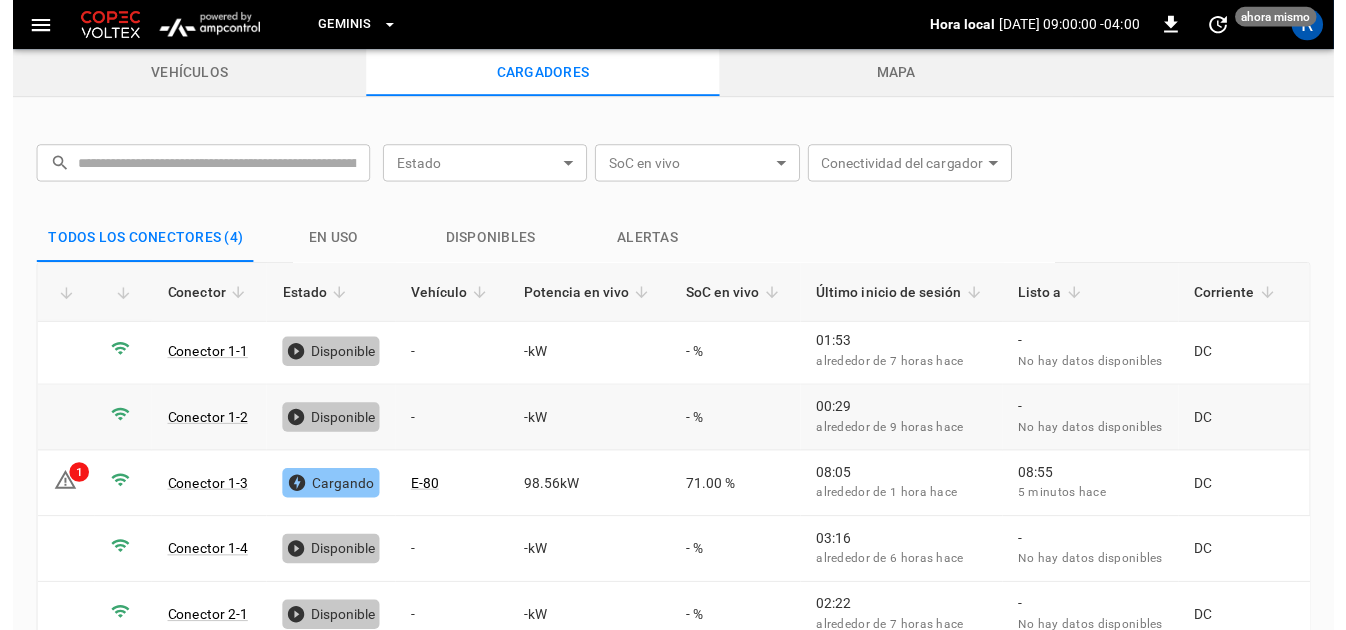 scroll, scrollTop: 0, scrollLeft: 0, axis: both 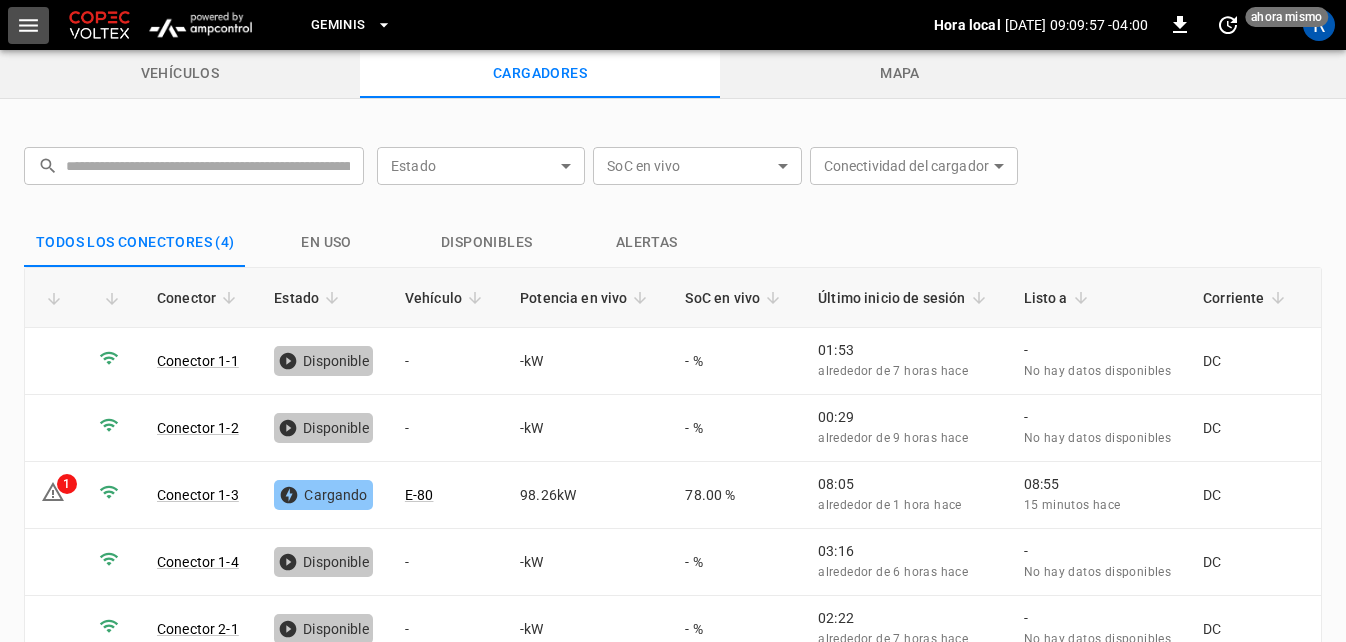 click 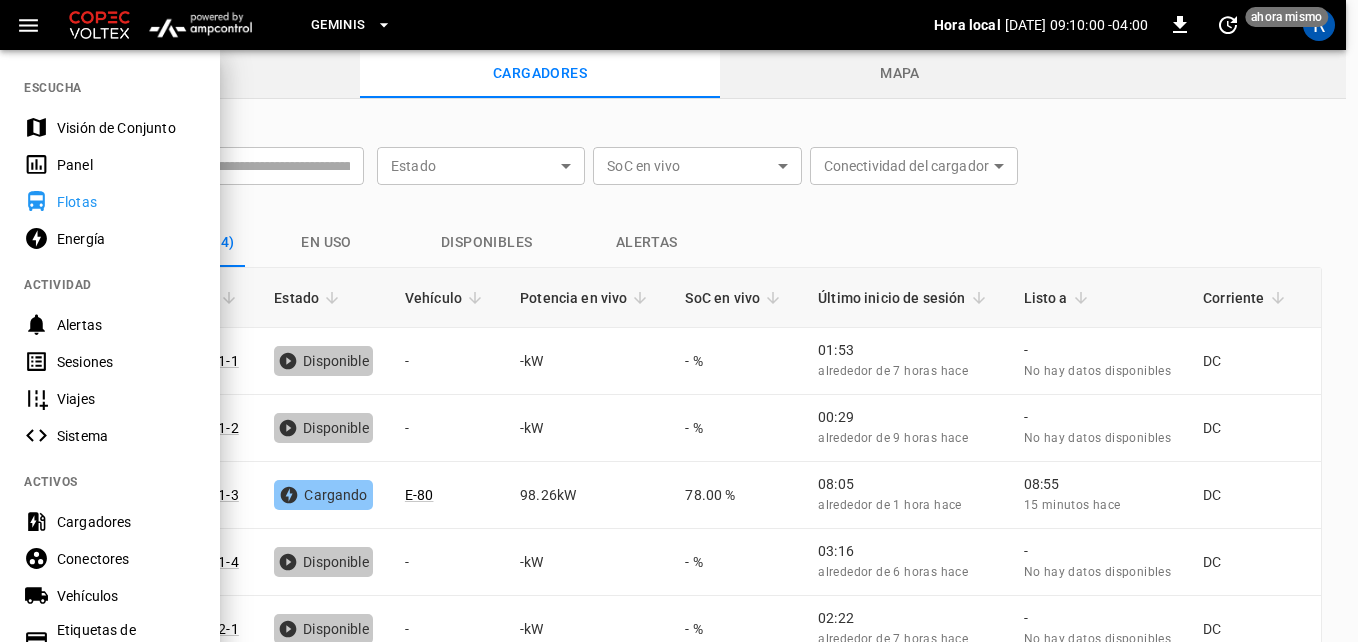 click on "Panel" at bounding box center (126, 165) 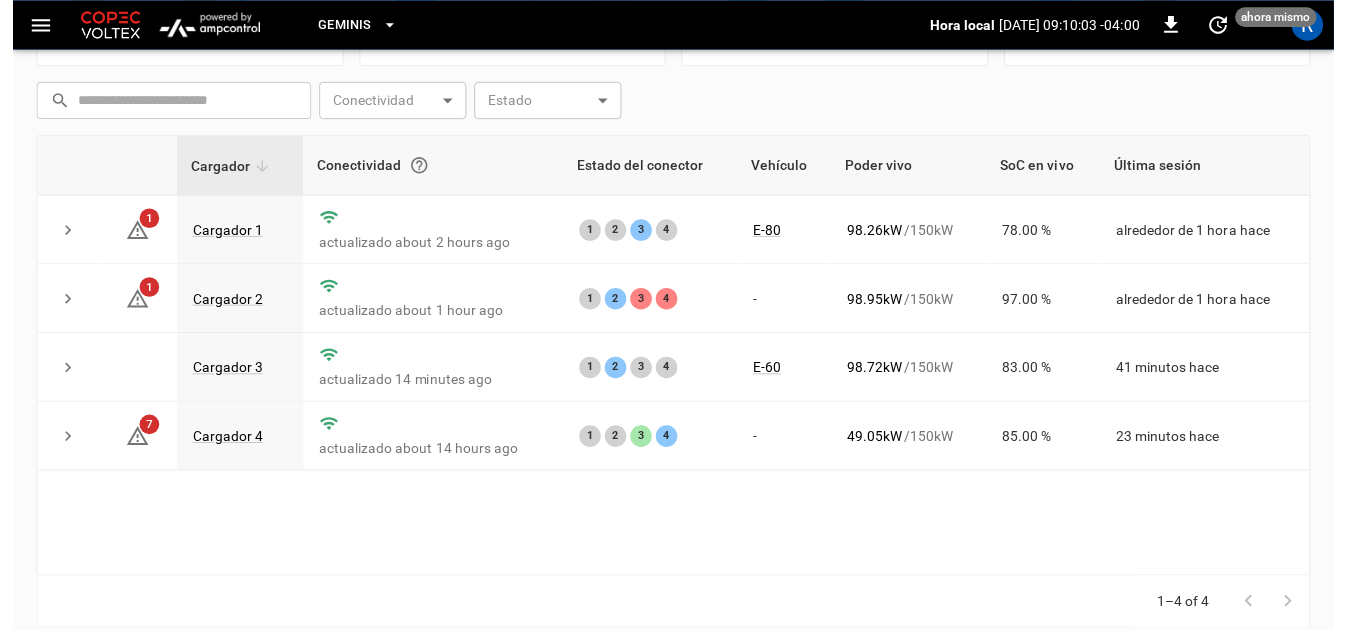 scroll, scrollTop: 266, scrollLeft: 0, axis: vertical 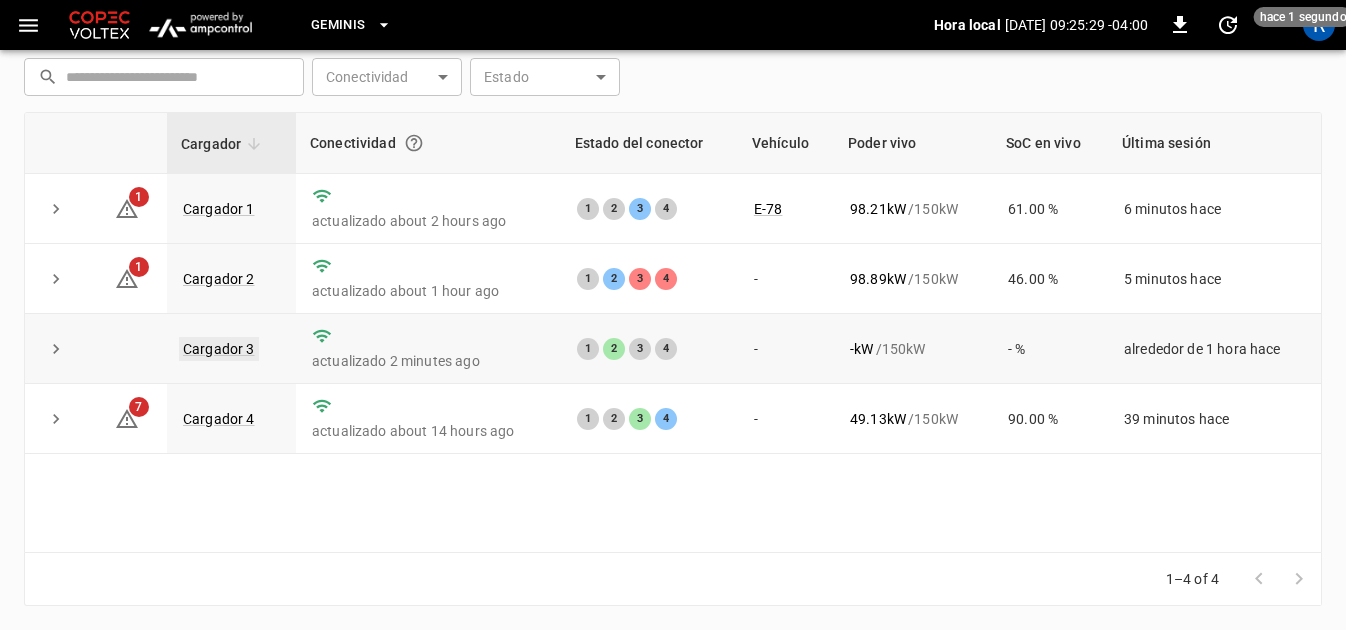 click on "Cargador 3" at bounding box center [219, 349] 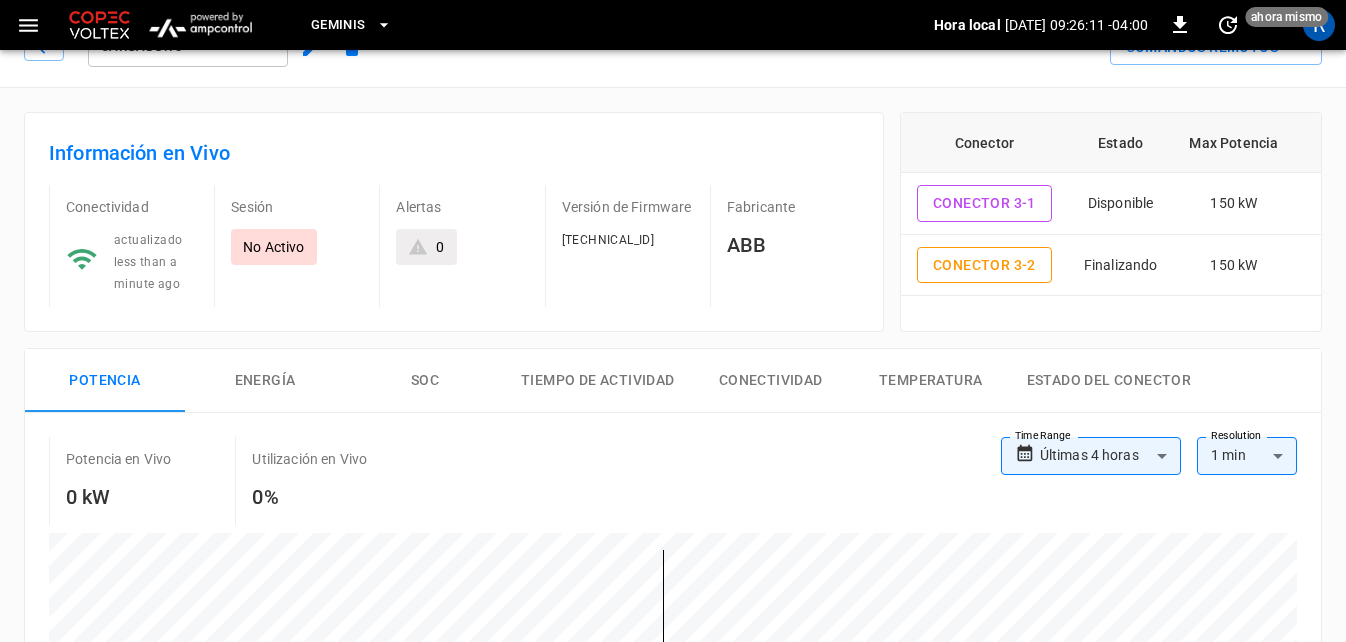 scroll, scrollTop: 0, scrollLeft: 0, axis: both 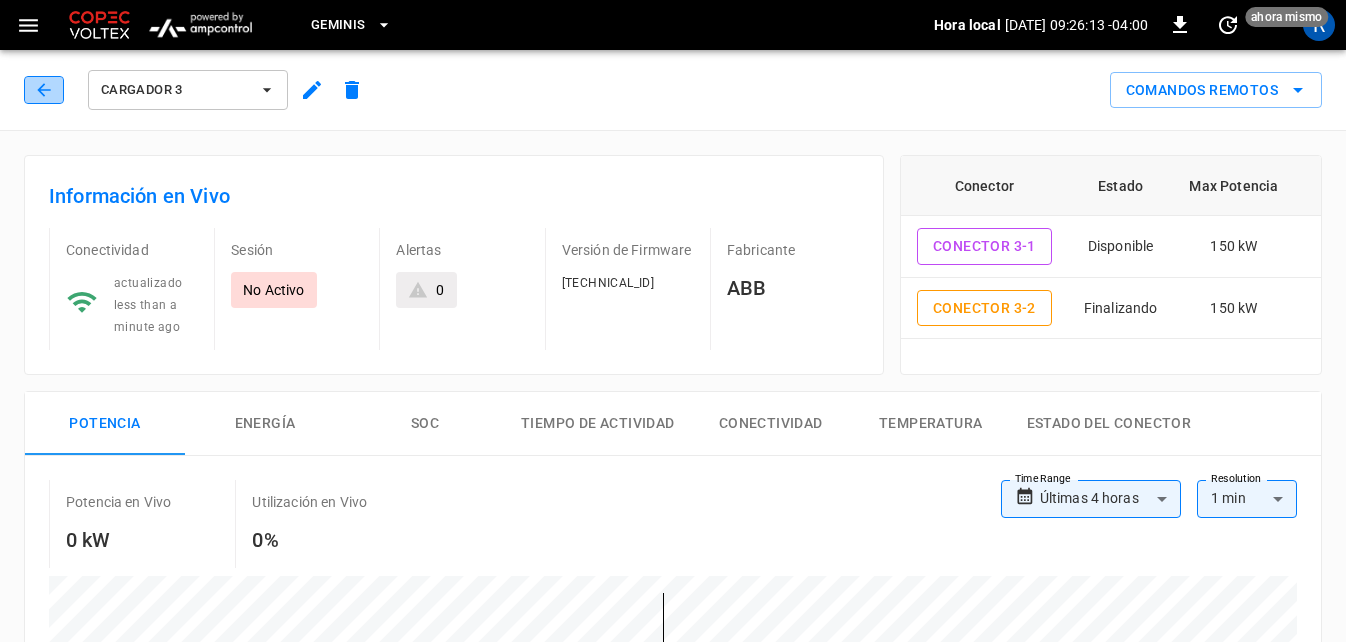 click 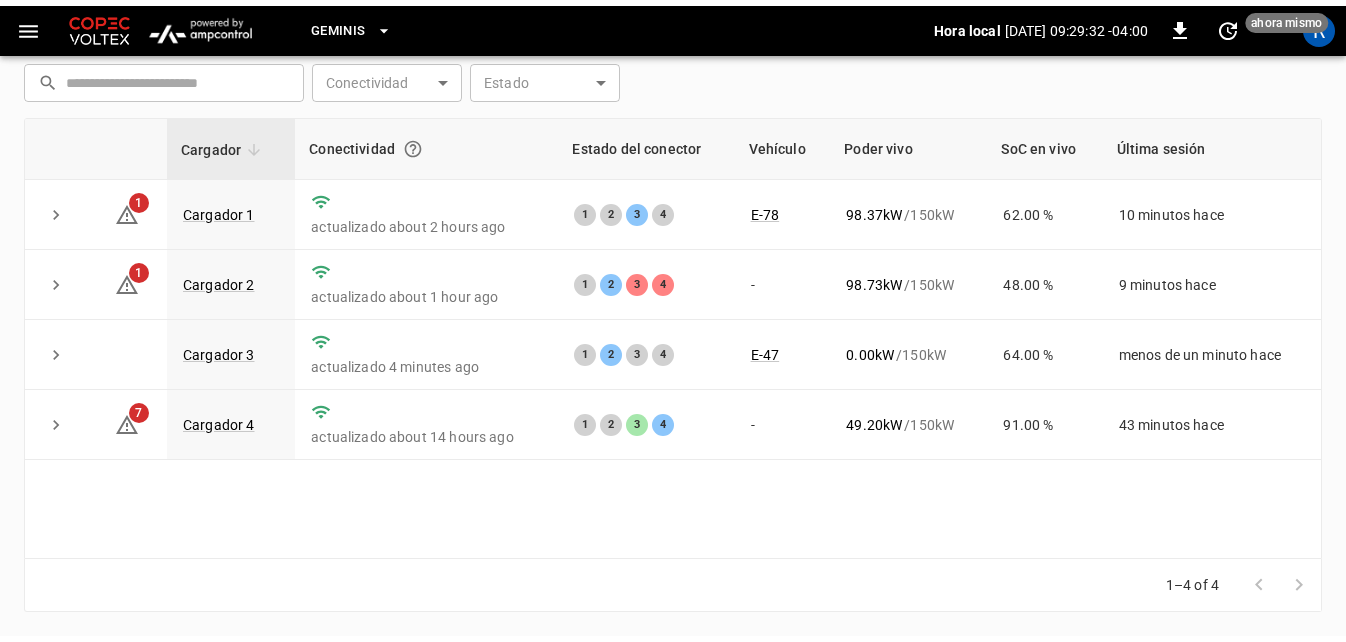 scroll, scrollTop: 266, scrollLeft: 0, axis: vertical 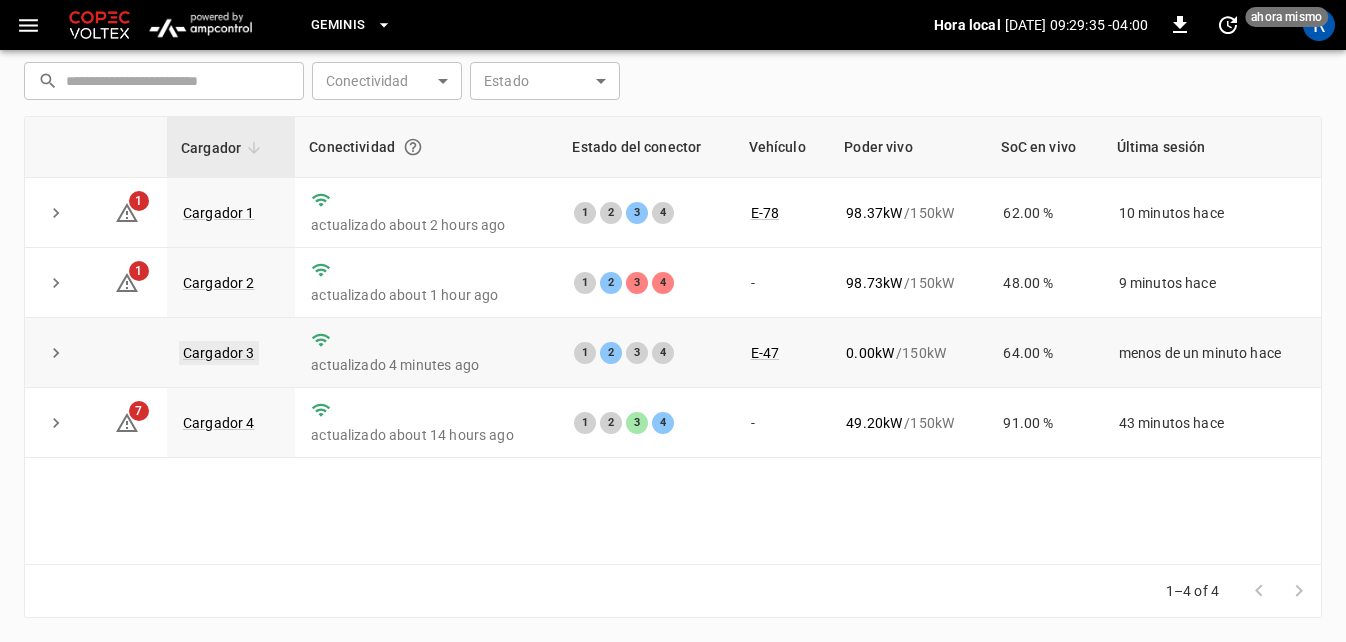 click on "Cargador 3" at bounding box center [219, 353] 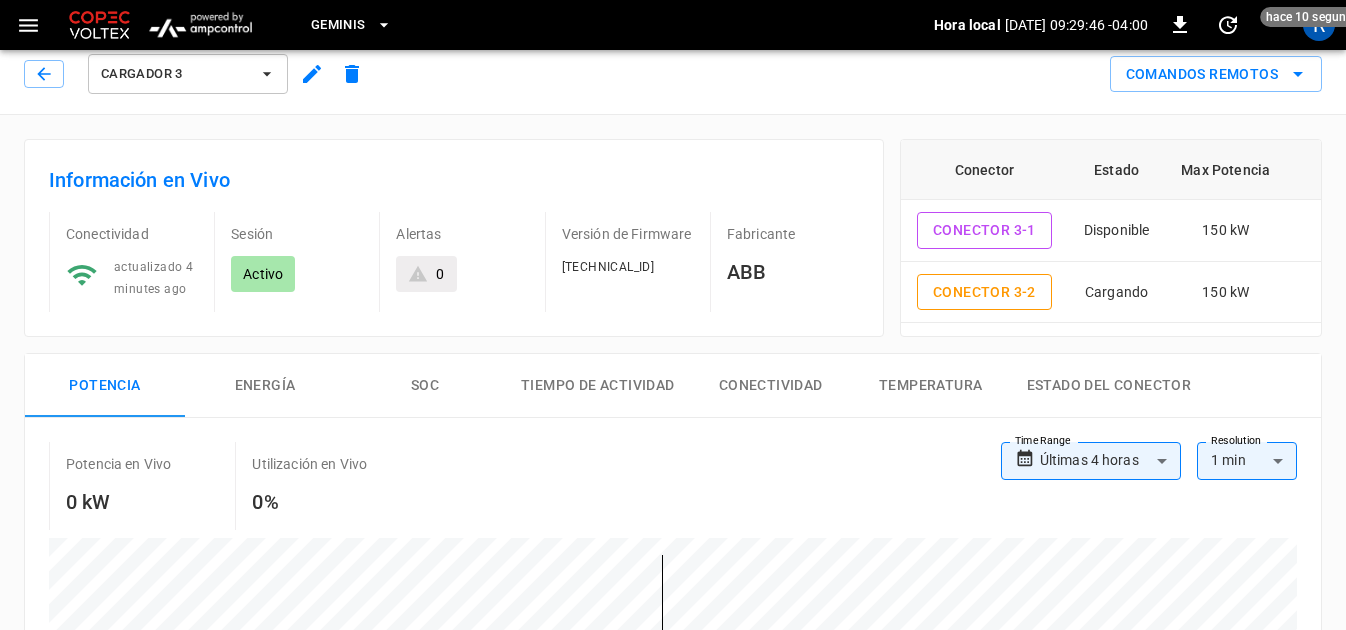 scroll, scrollTop: 0, scrollLeft: 0, axis: both 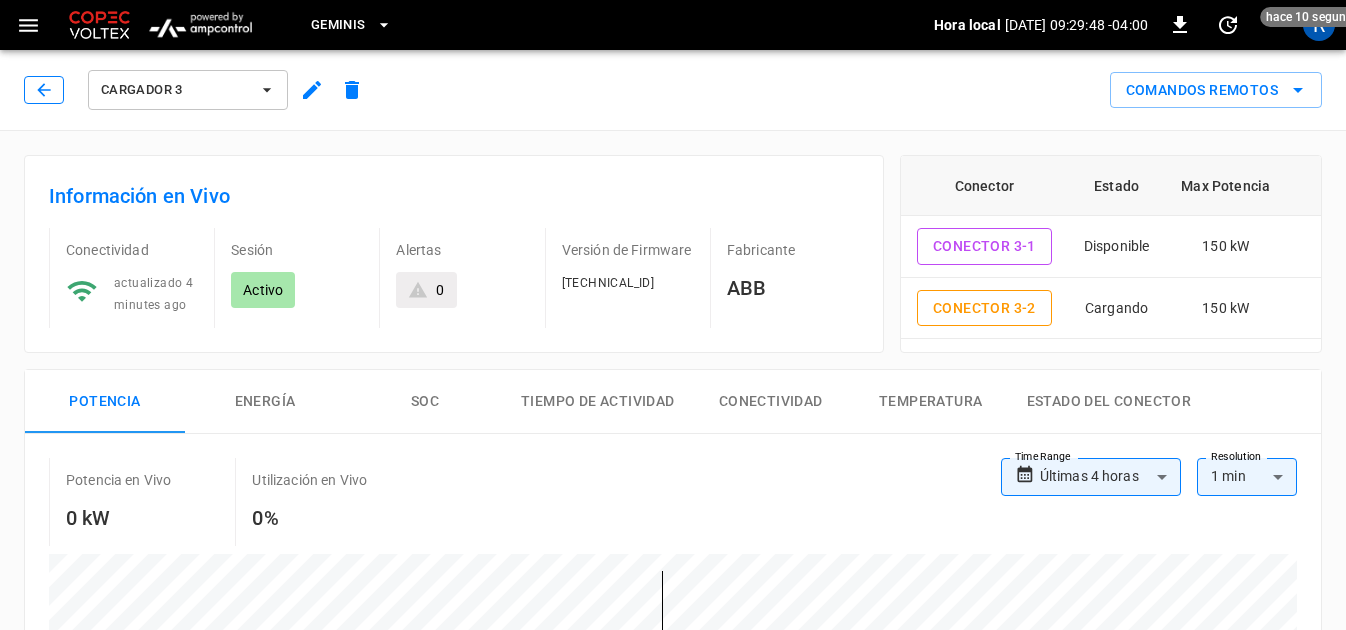 click 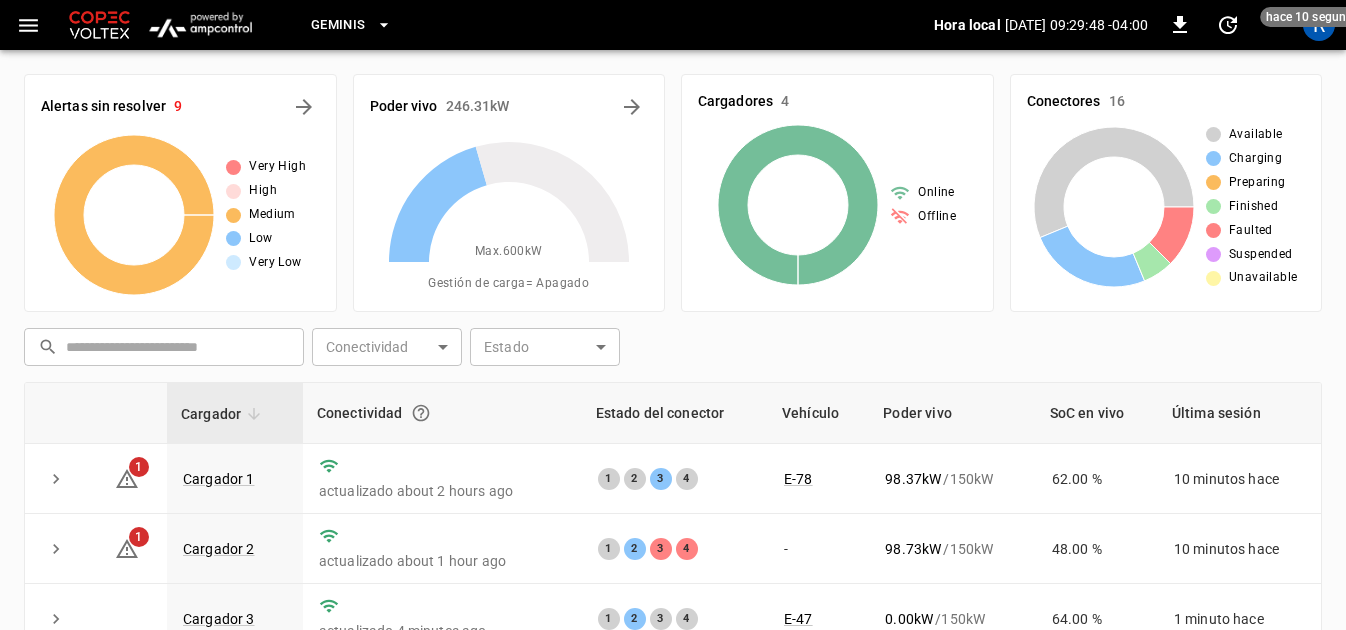 scroll, scrollTop: 266, scrollLeft: 0, axis: vertical 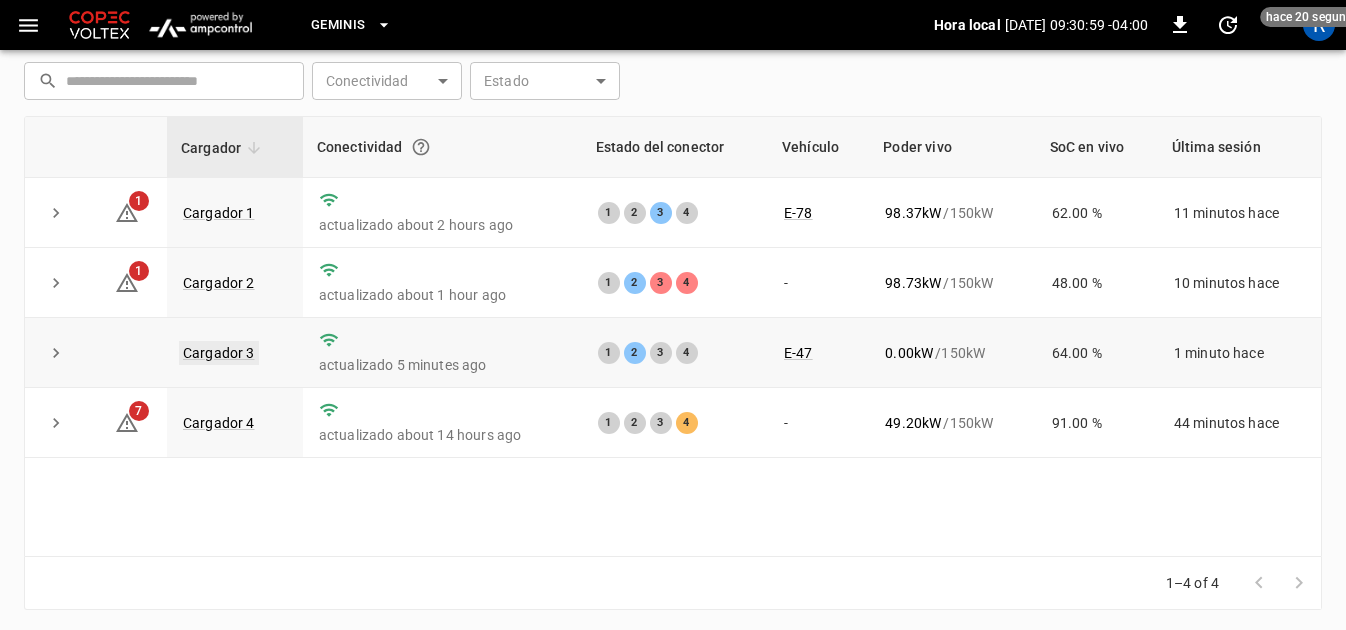 click on "Cargador 3" at bounding box center (219, 353) 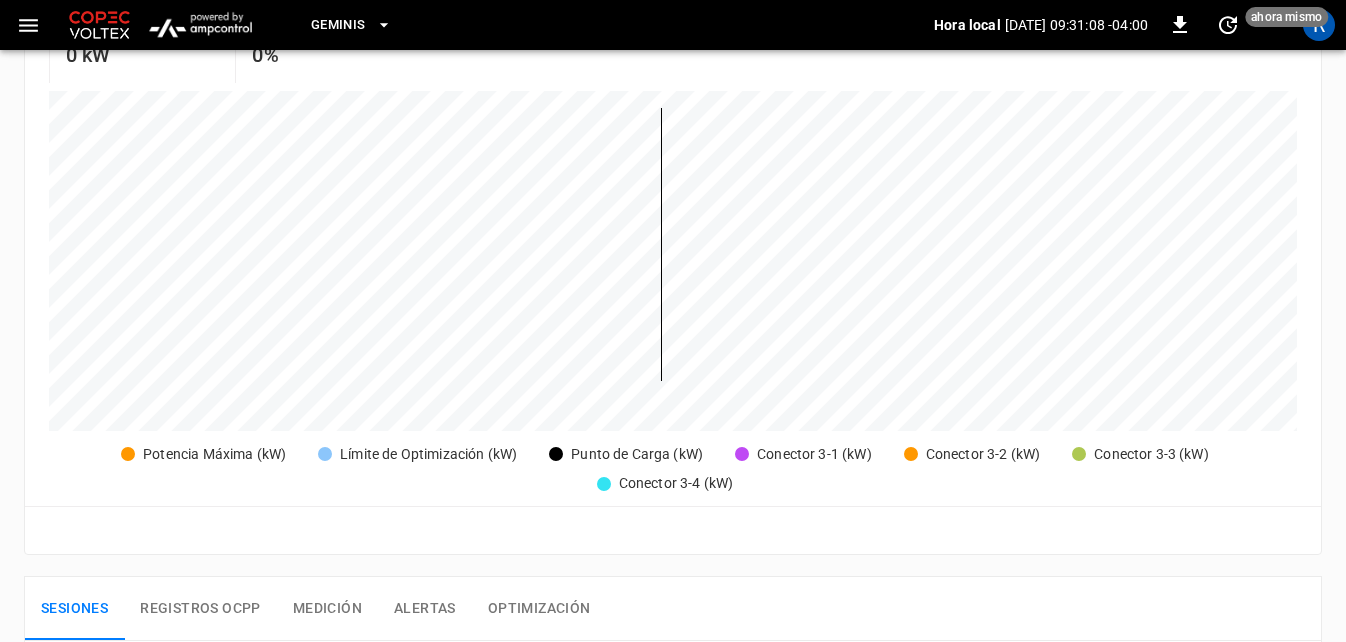 scroll, scrollTop: 0, scrollLeft: 0, axis: both 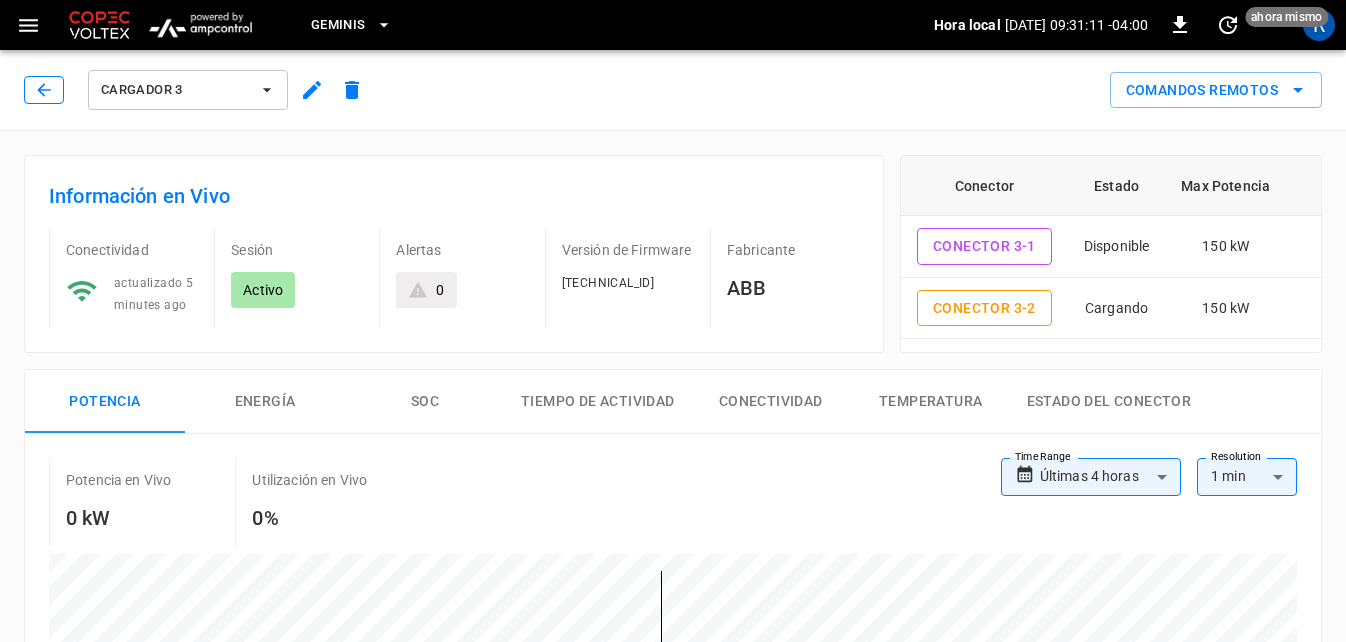 click at bounding box center [44, 90] 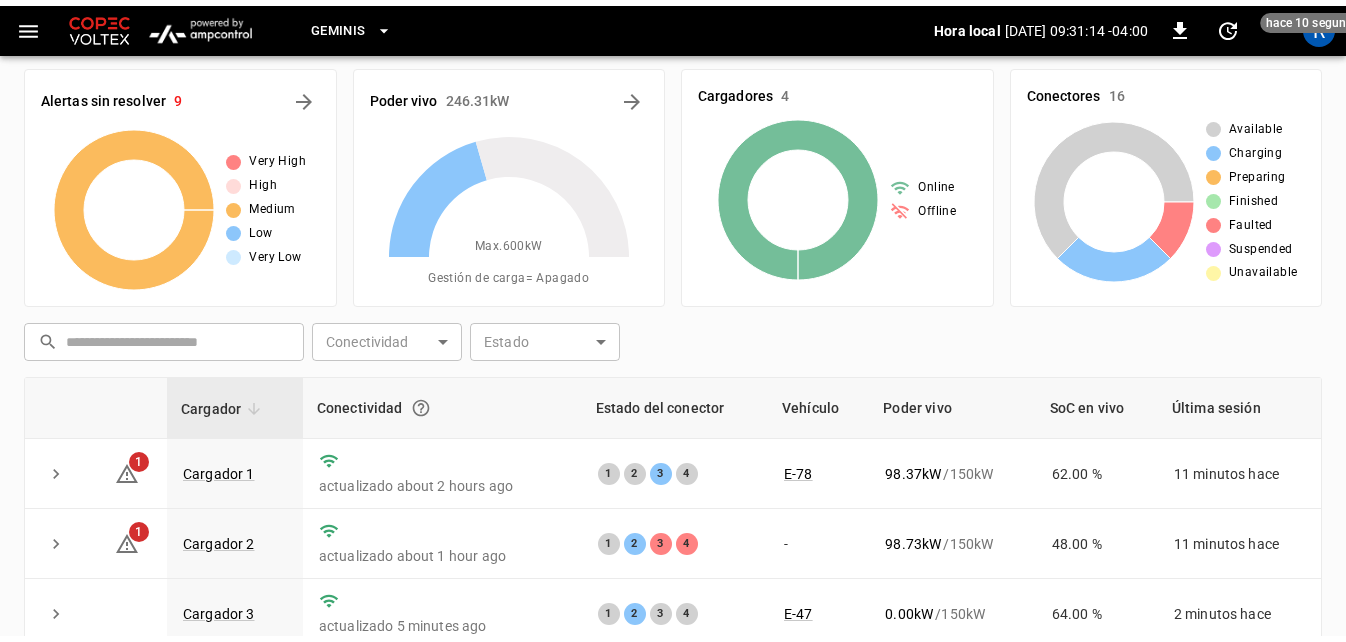 scroll, scrollTop: 0, scrollLeft: 0, axis: both 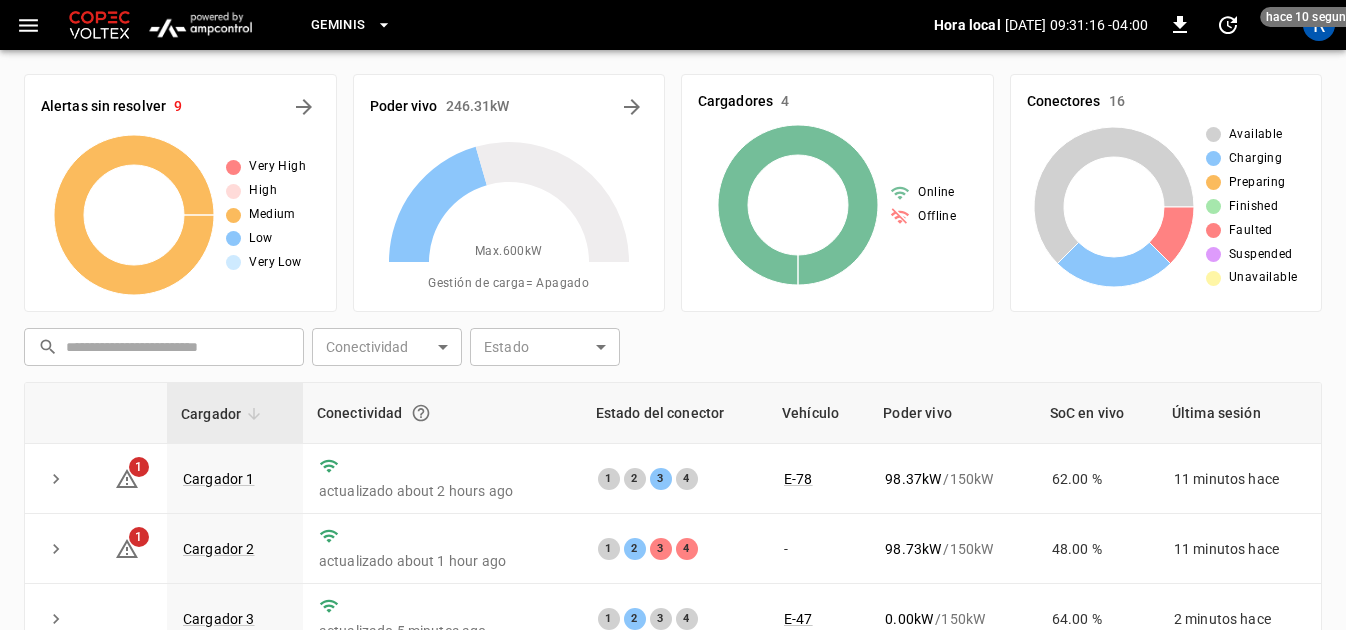 click 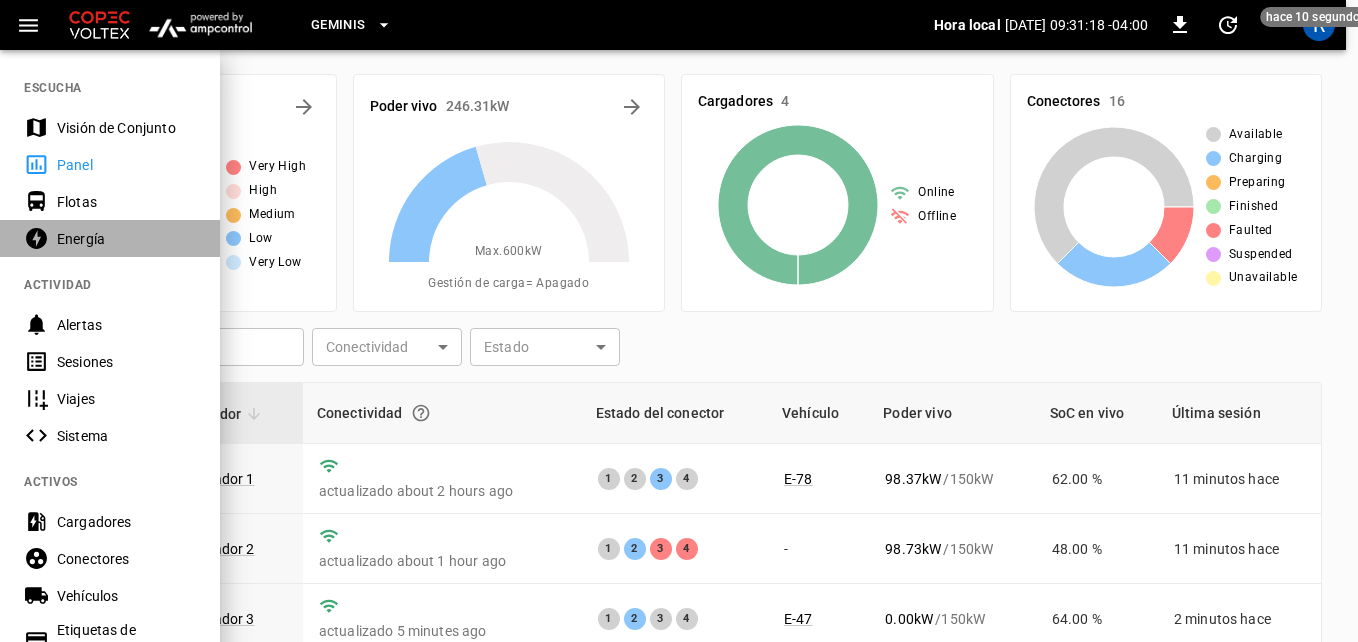 click on "Energía" at bounding box center (126, 239) 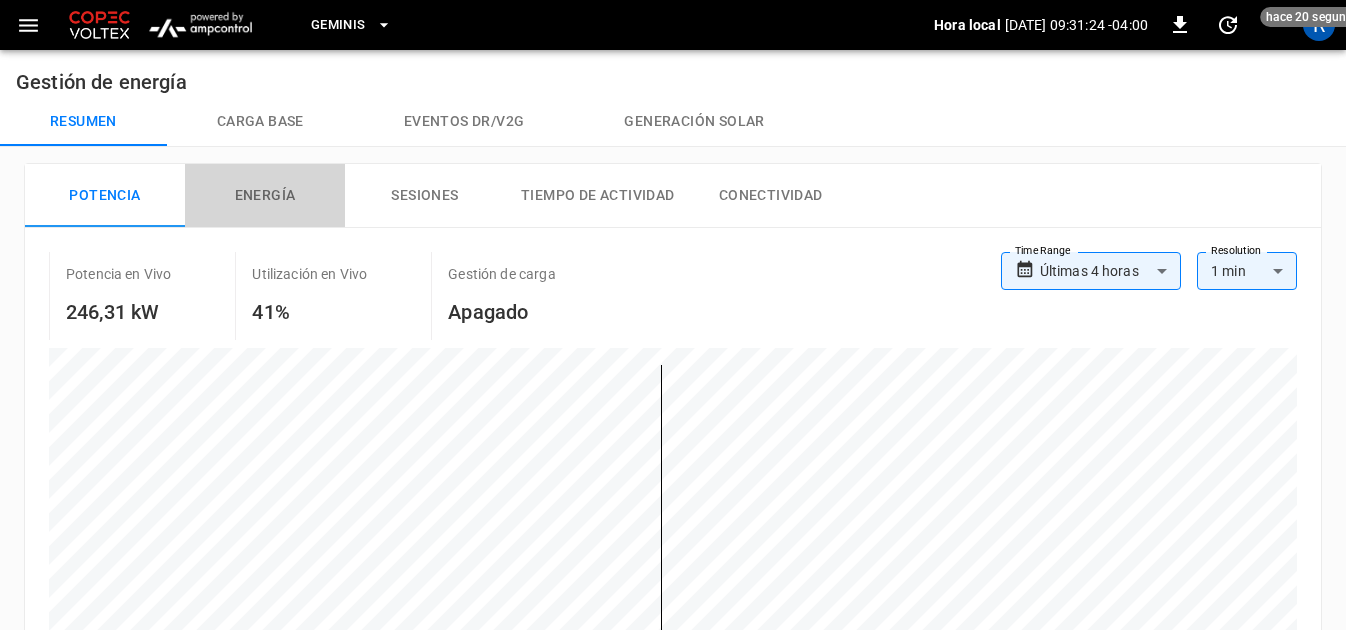 click on "Energía" at bounding box center (265, 196) 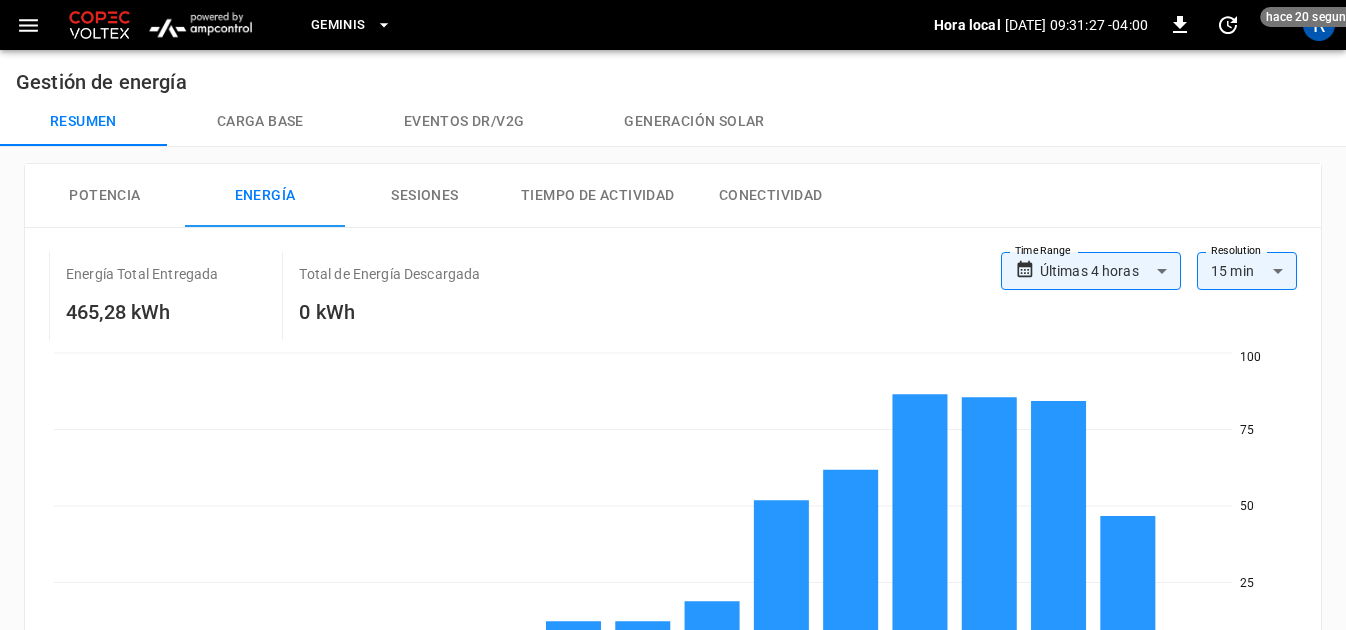 click 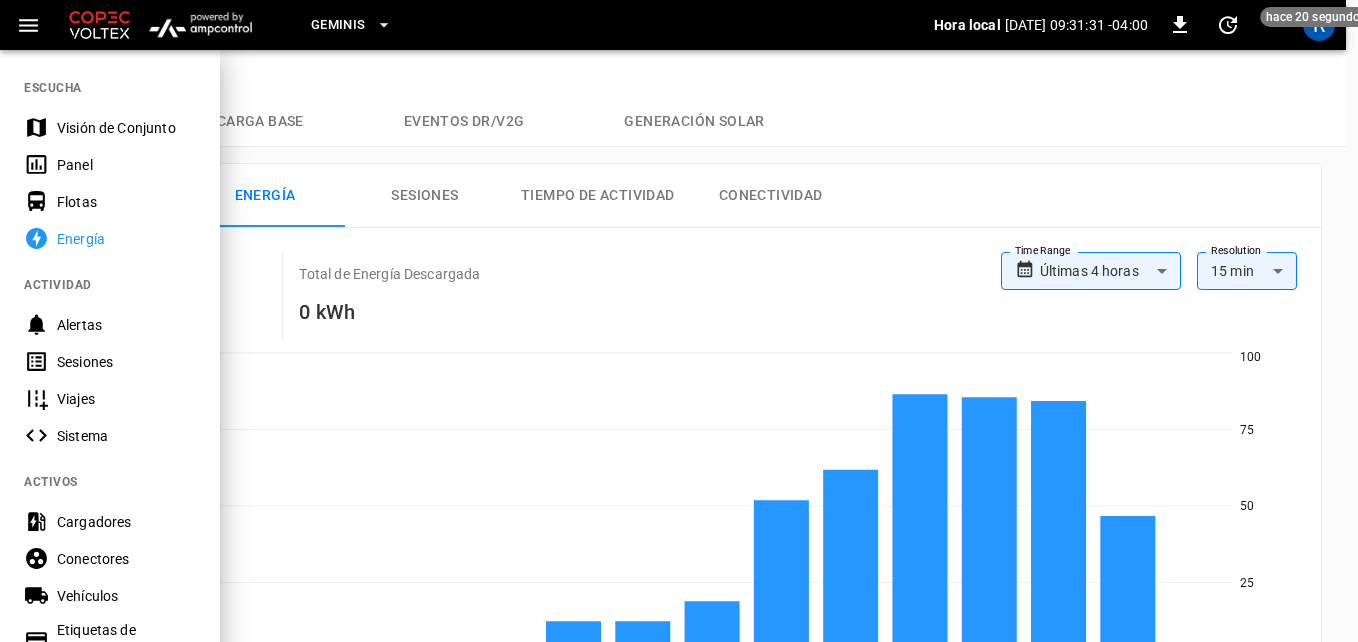 click on "Sesiones" at bounding box center [126, 362] 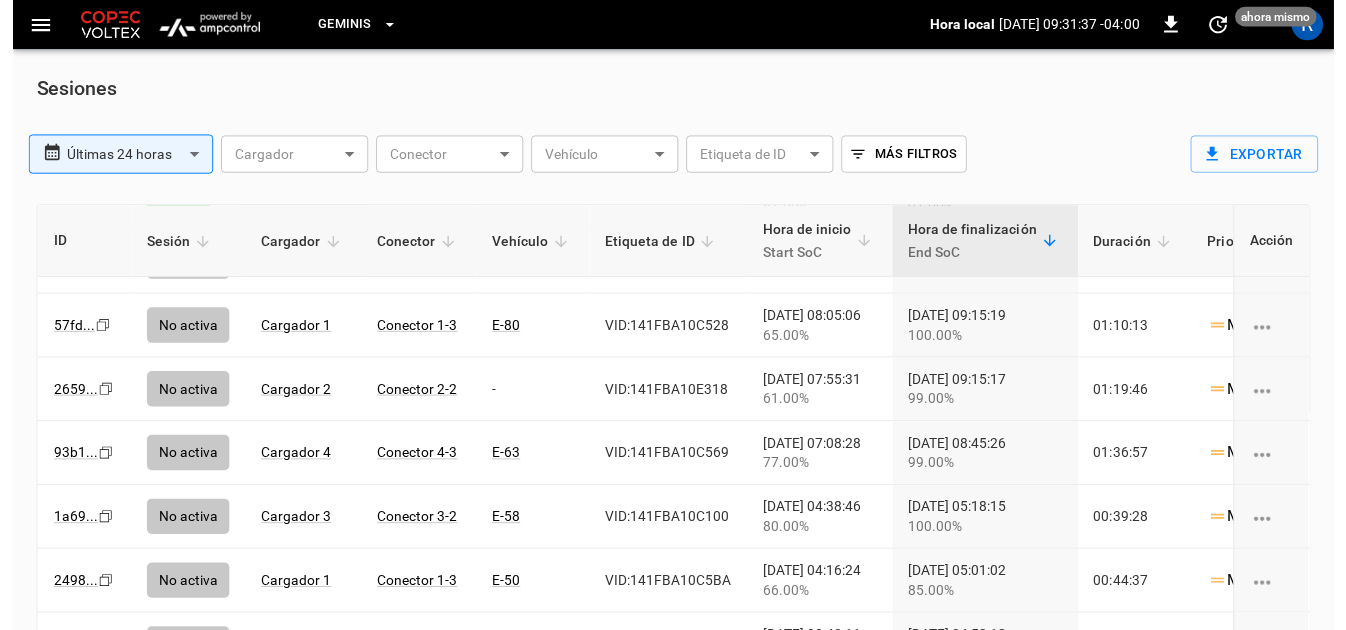 scroll, scrollTop: 0, scrollLeft: 0, axis: both 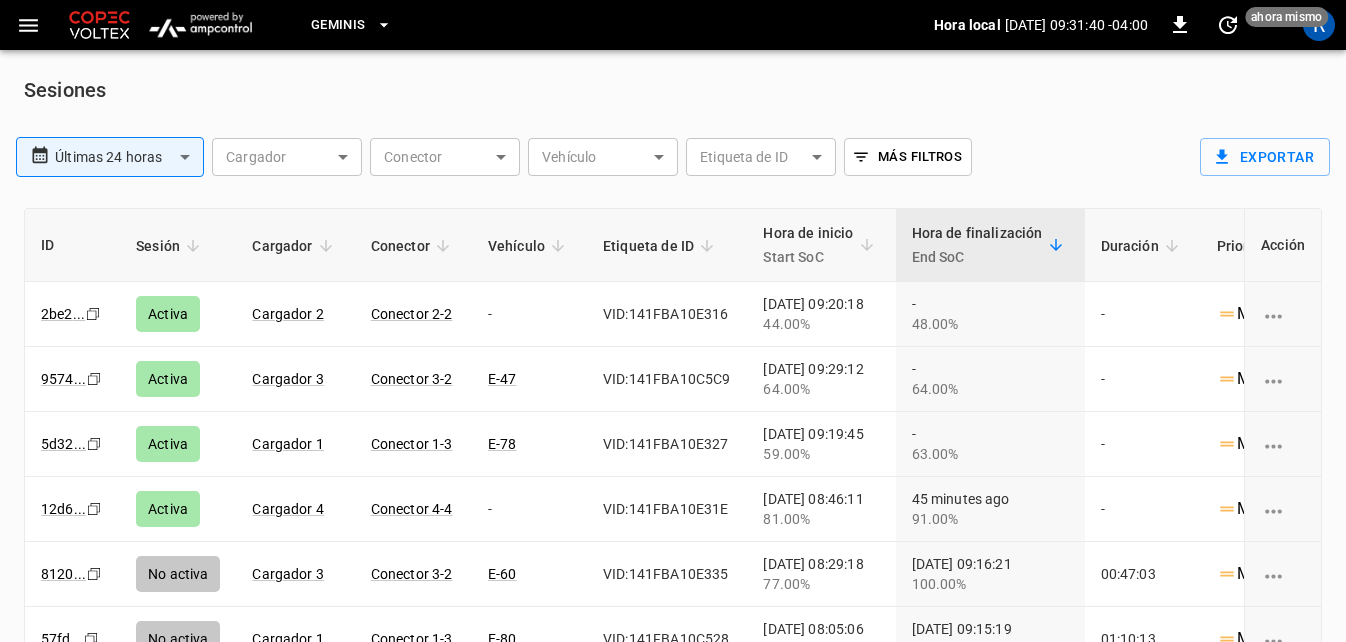 click 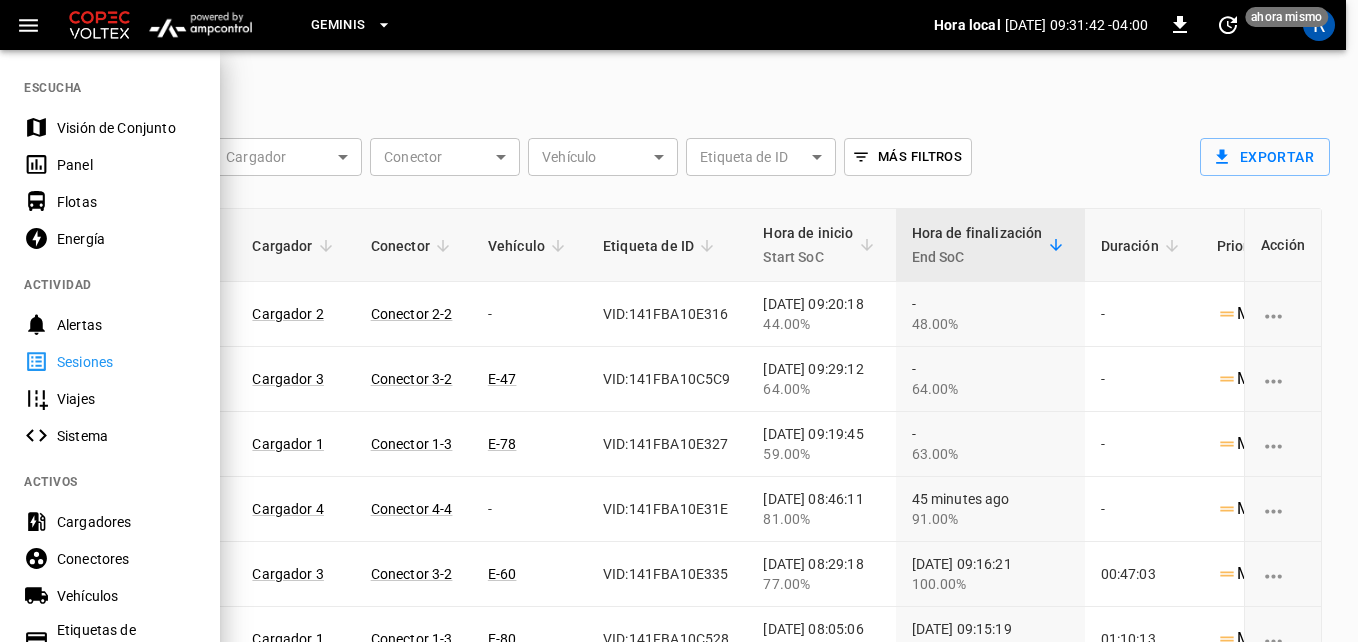 click on "Panel" at bounding box center [126, 165] 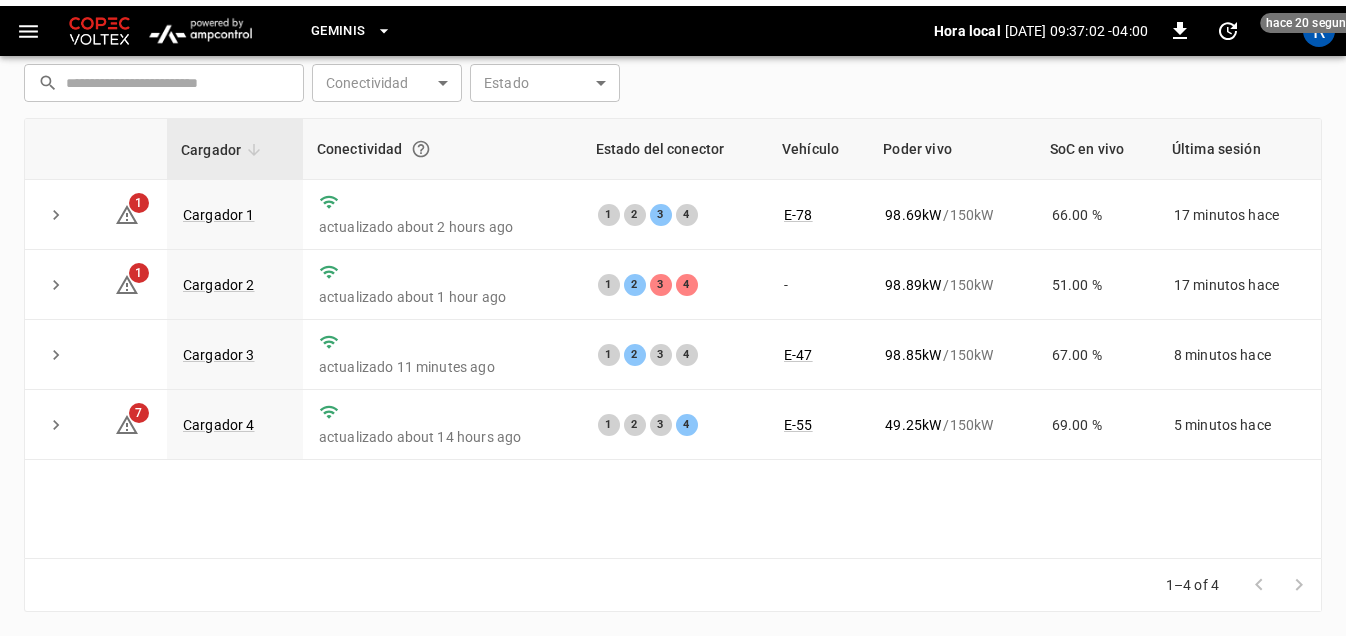 scroll, scrollTop: 266, scrollLeft: 0, axis: vertical 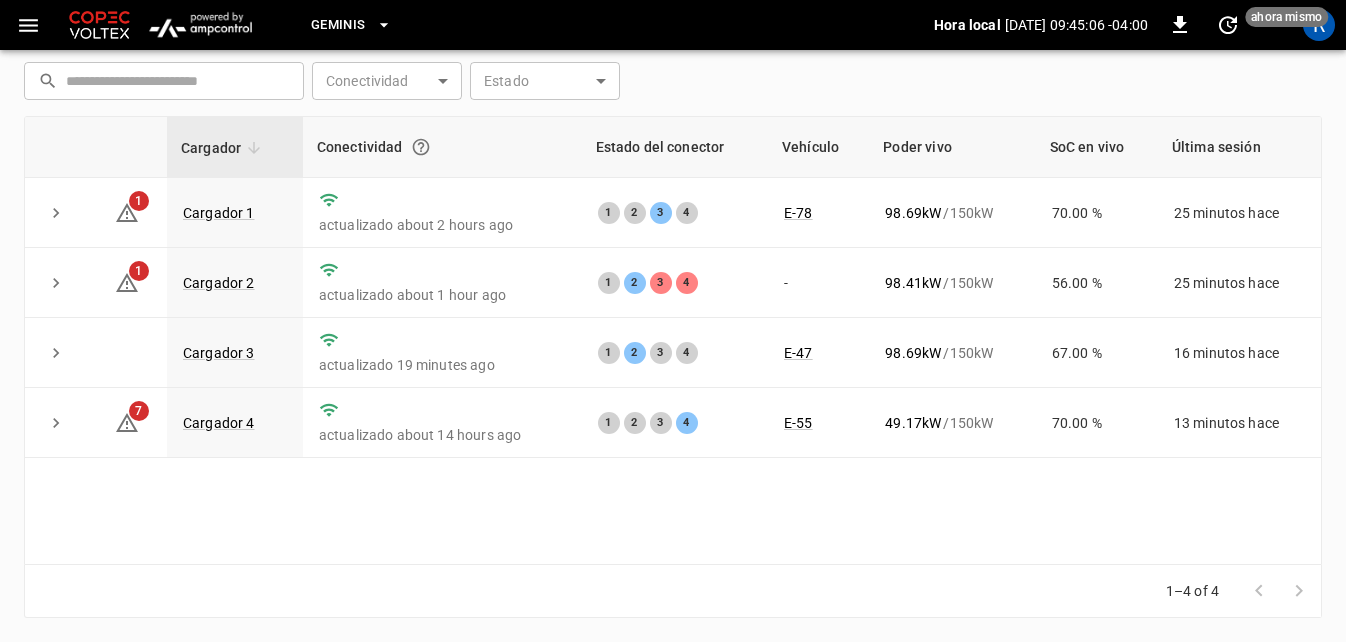 drag, startPoint x: 1261, startPoint y: 581, endPoint x: 1205, endPoint y: 564, distance: 58.5235 